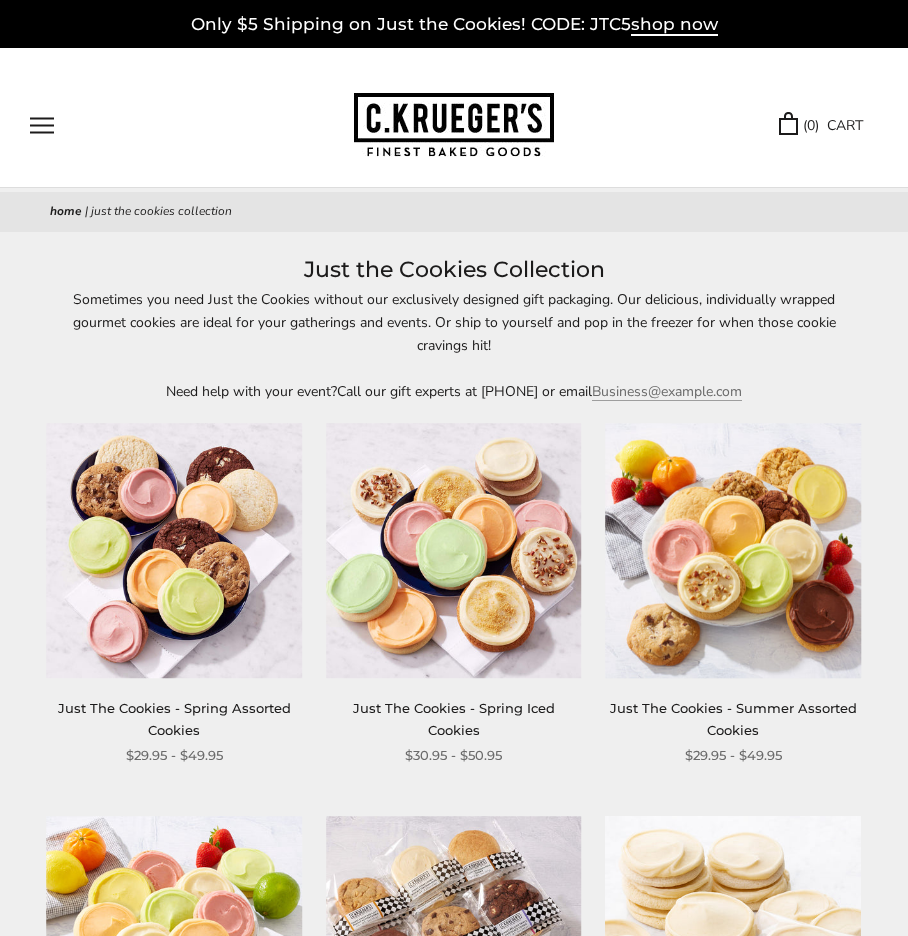 scroll, scrollTop: 0, scrollLeft: 0, axis: both 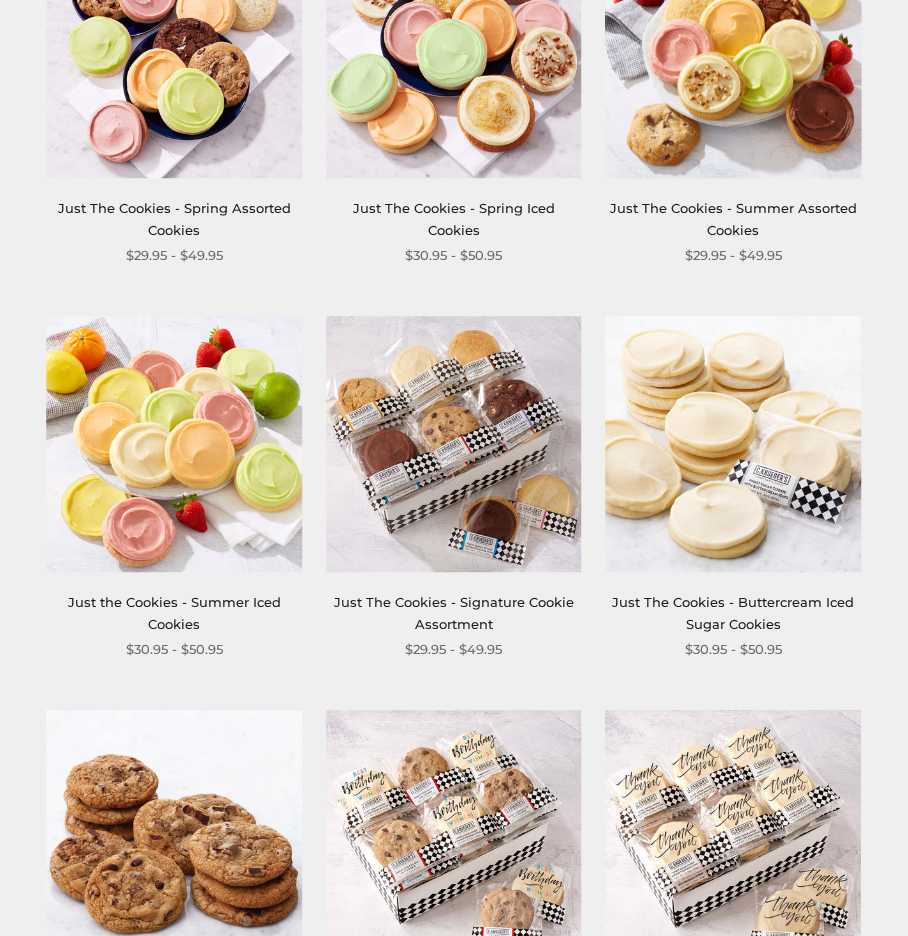 click on "Just The Cookies - Signature Cookie Assortment" at bounding box center [454, 612] 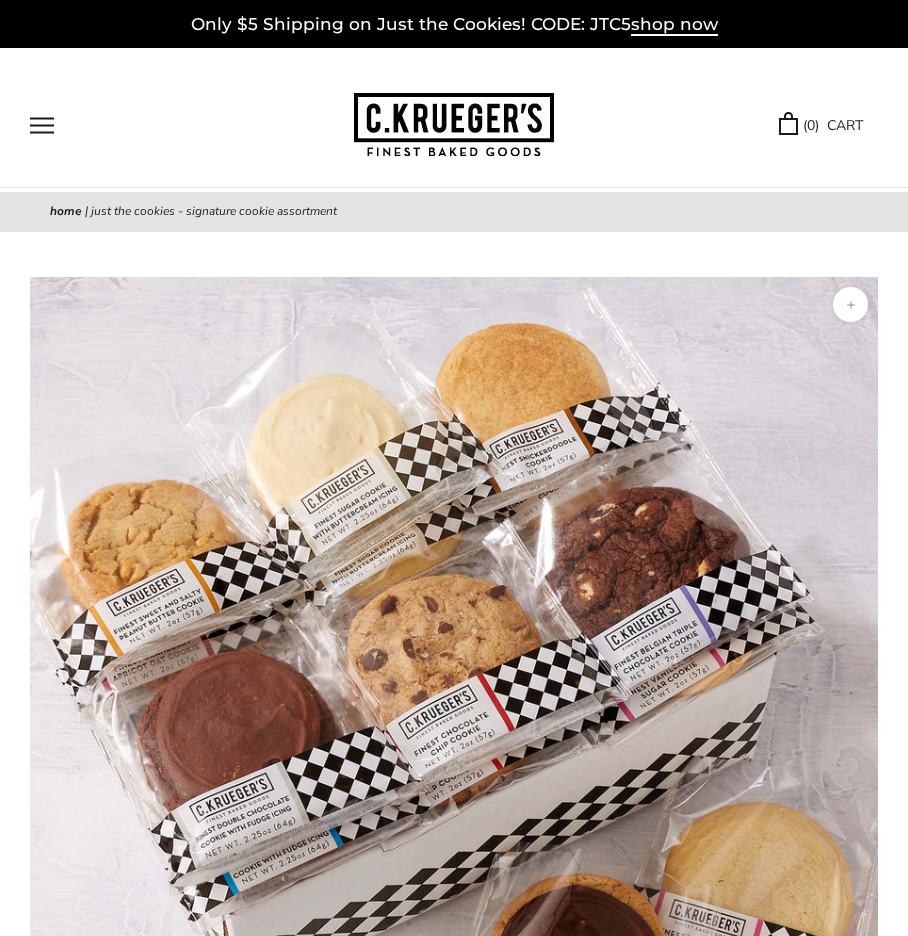 scroll, scrollTop: 0, scrollLeft: 0, axis: both 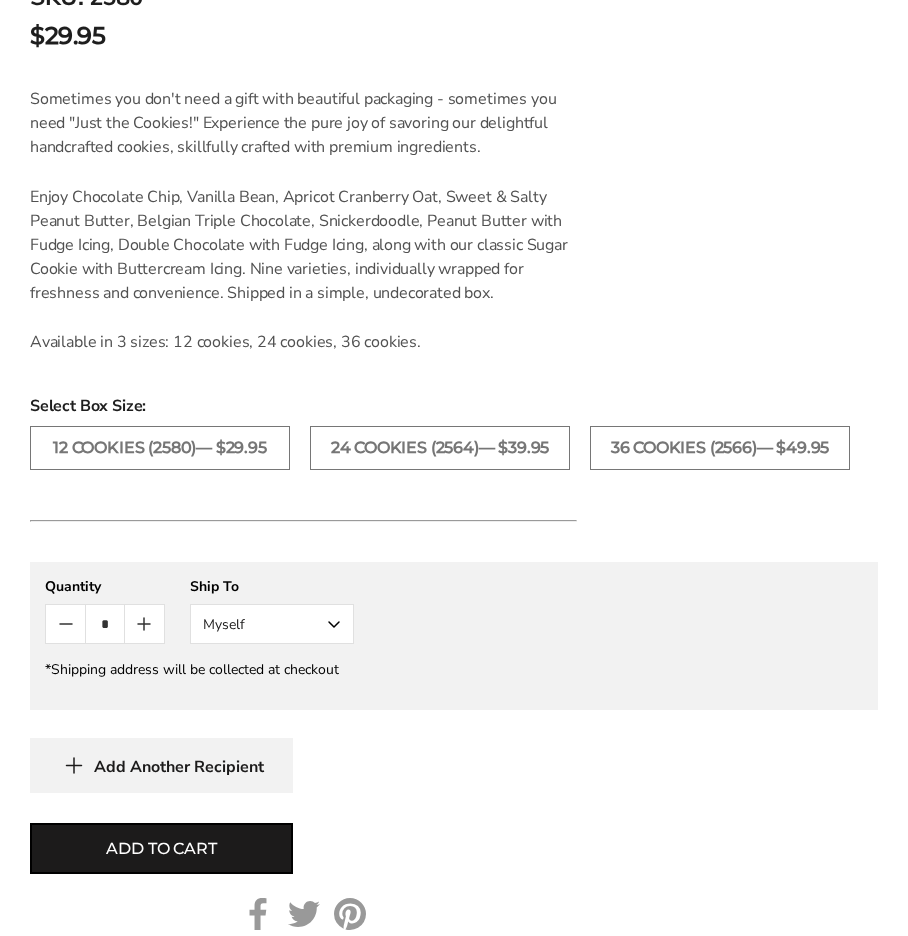 click on "Myself" at bounding box center [272, 624] 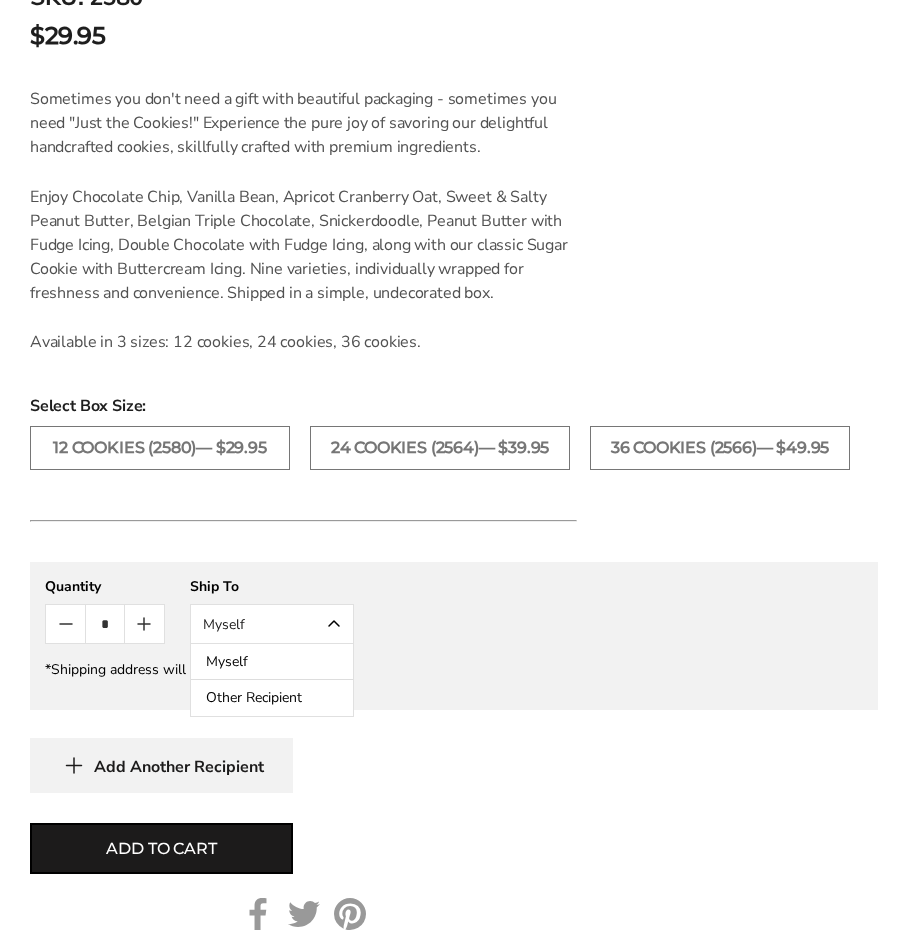click on "Other Recipient" at bounding box center (272, 698) 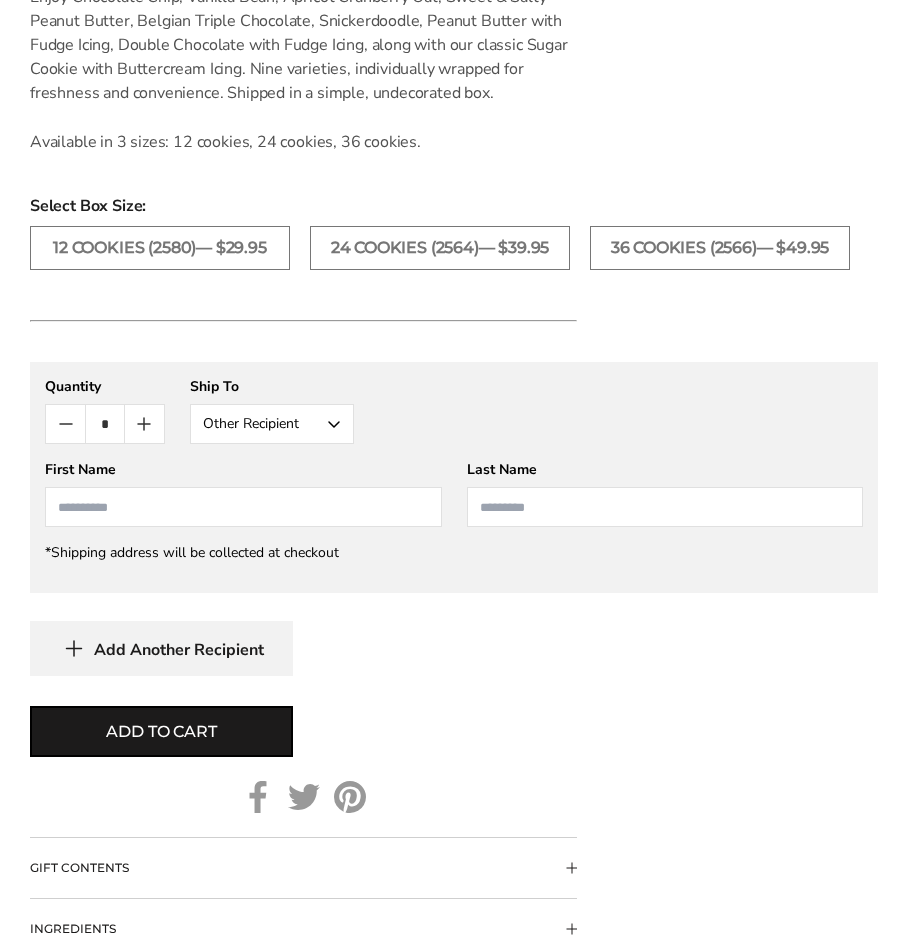 scroll, scrollTop: 1700, scrollLeft: 0, axis: vertical 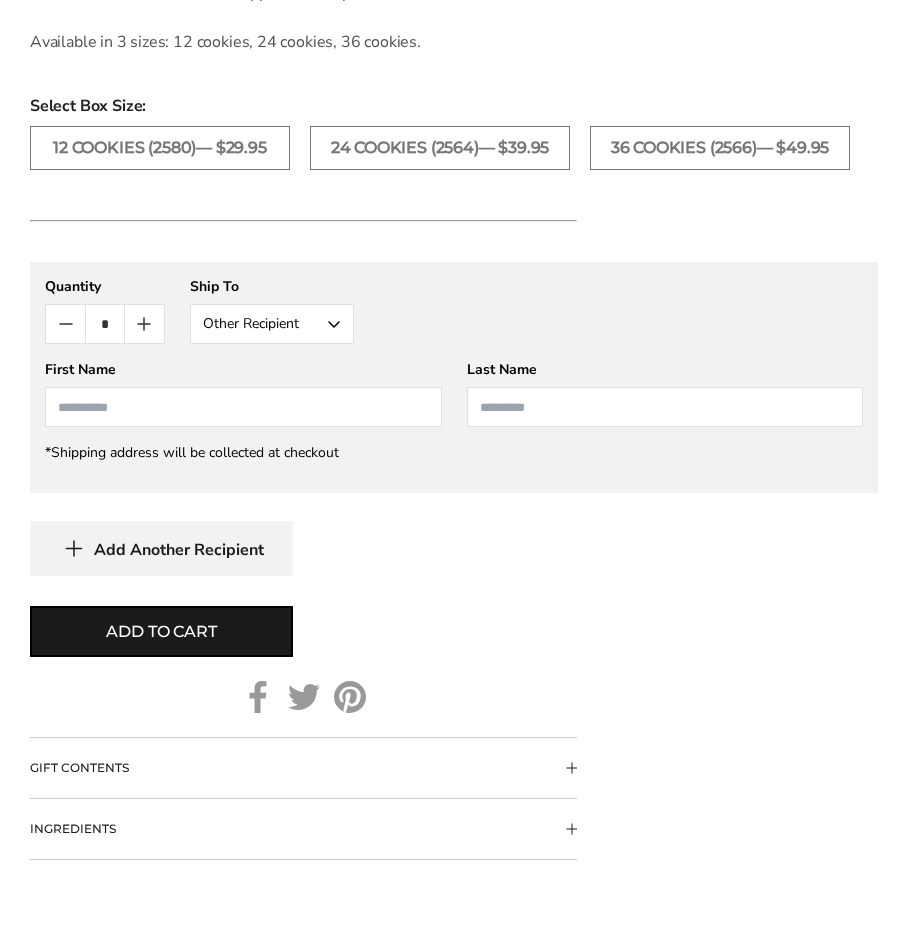 click at bounding box center [243, 407] 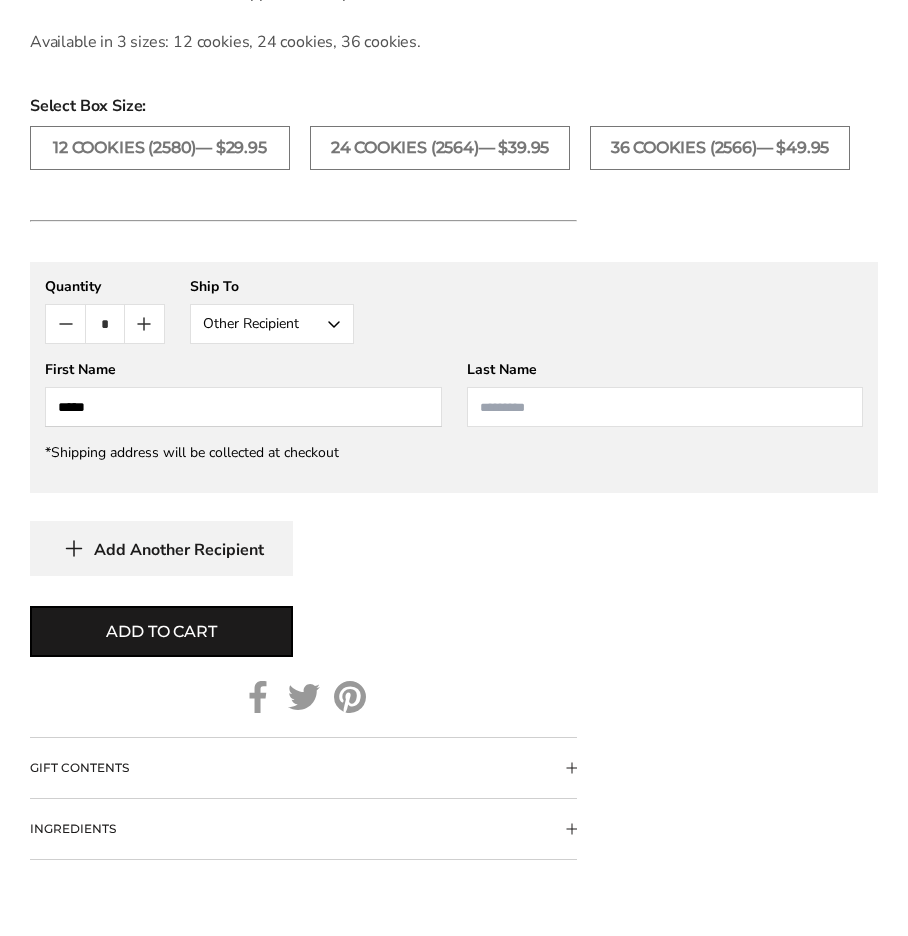 type on "*****" 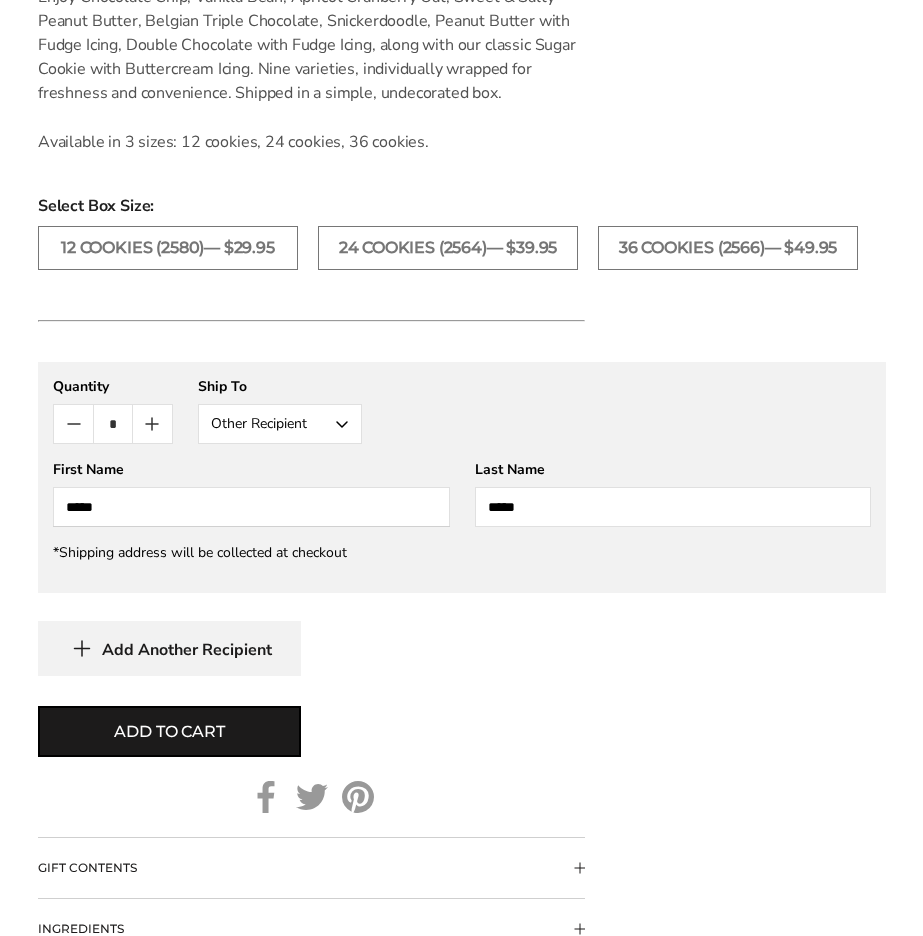 scroll, scrollTop: 1800, scrollLeft: 0, axis: vertical 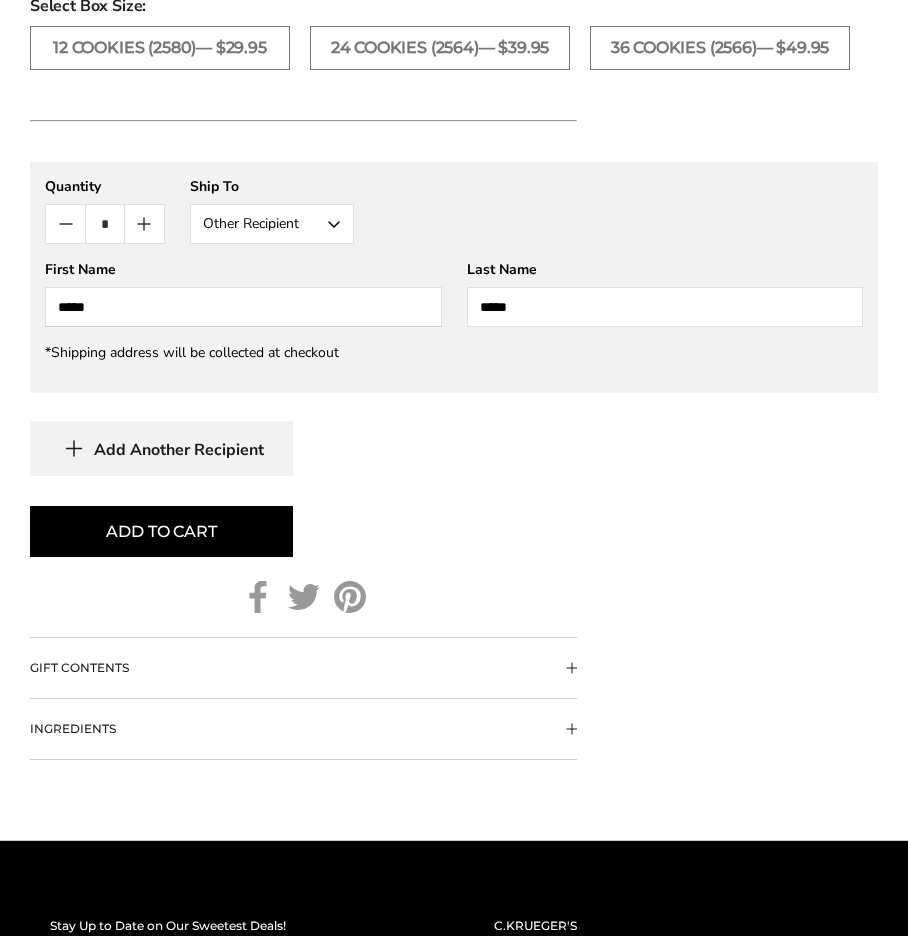 type on "*****" 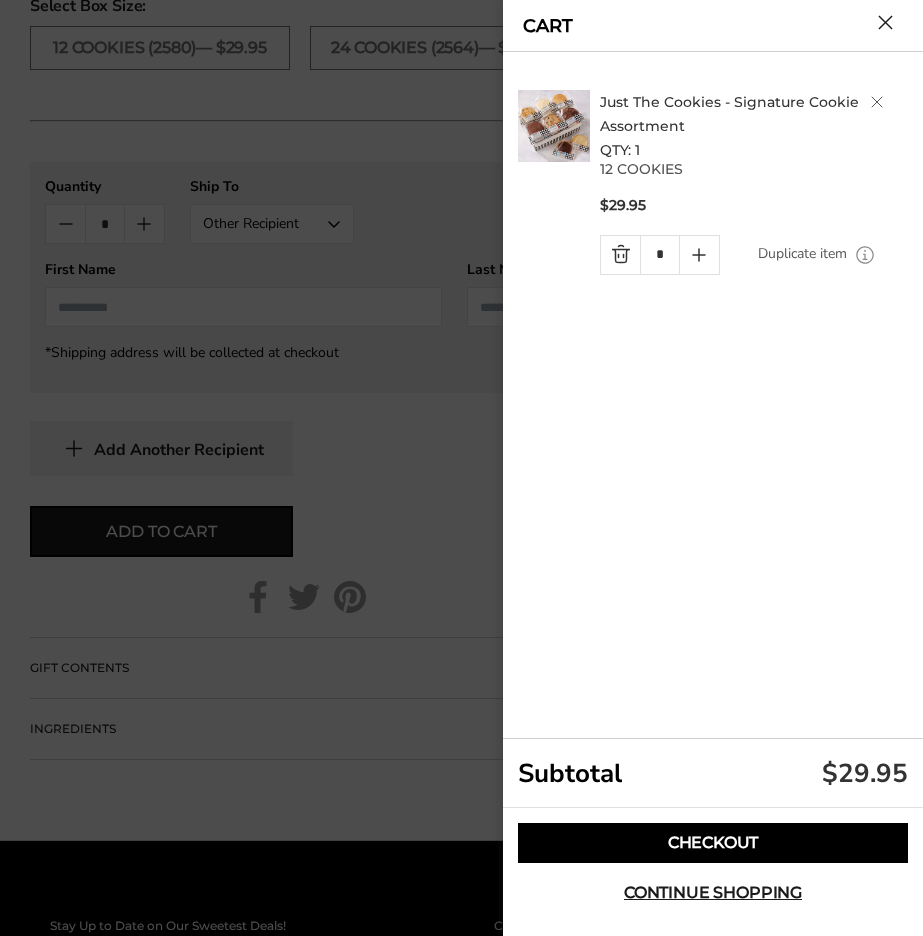 click on "Checkout" at bounding box center [713, 843] 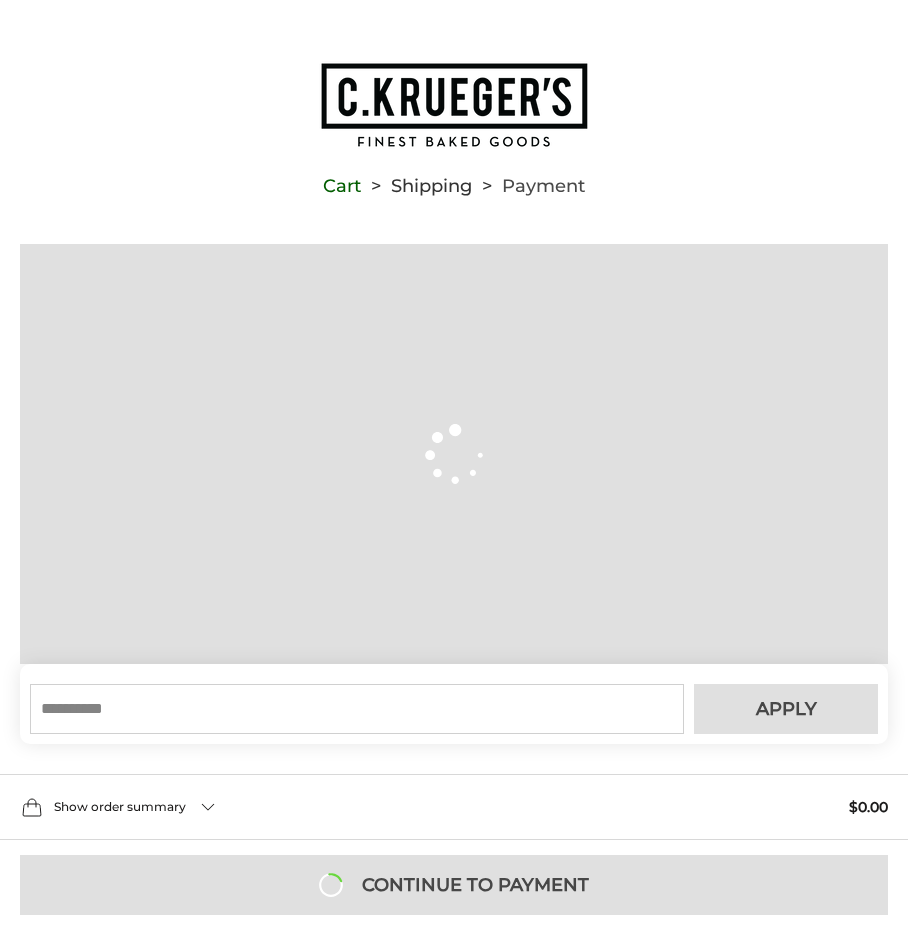 scroll, scrollTop: 0, scrollLeft: 0, axis: both 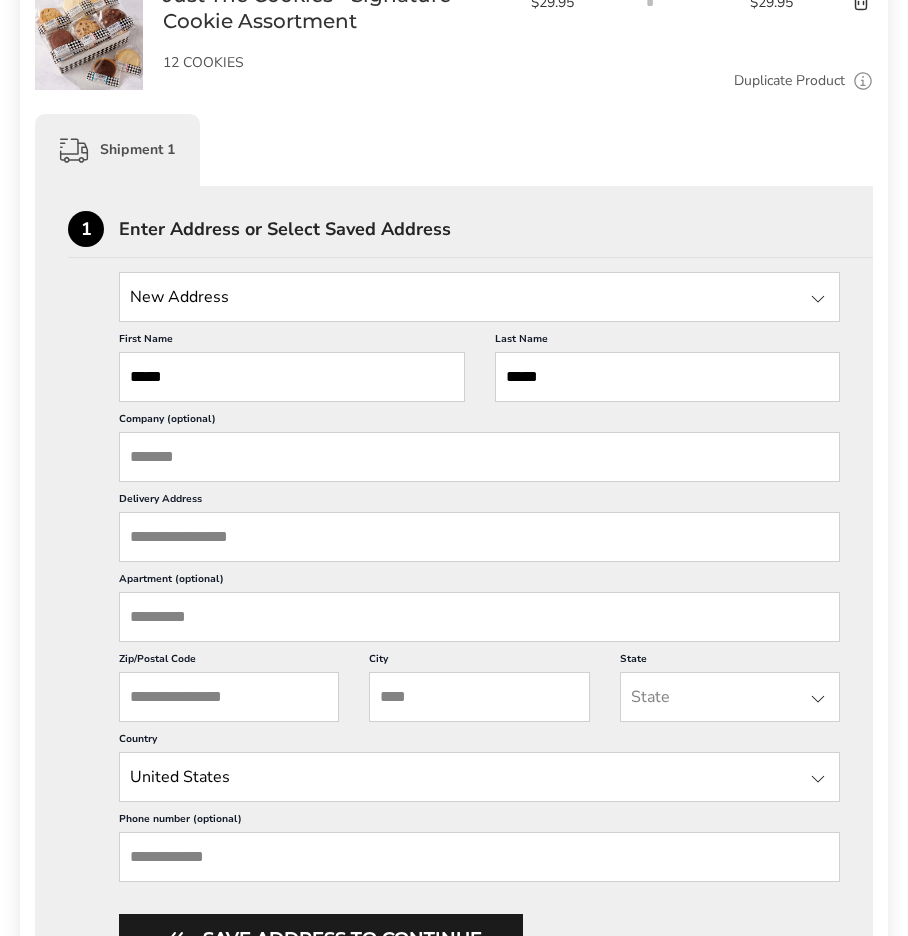 click at bounding box center (818, 299) 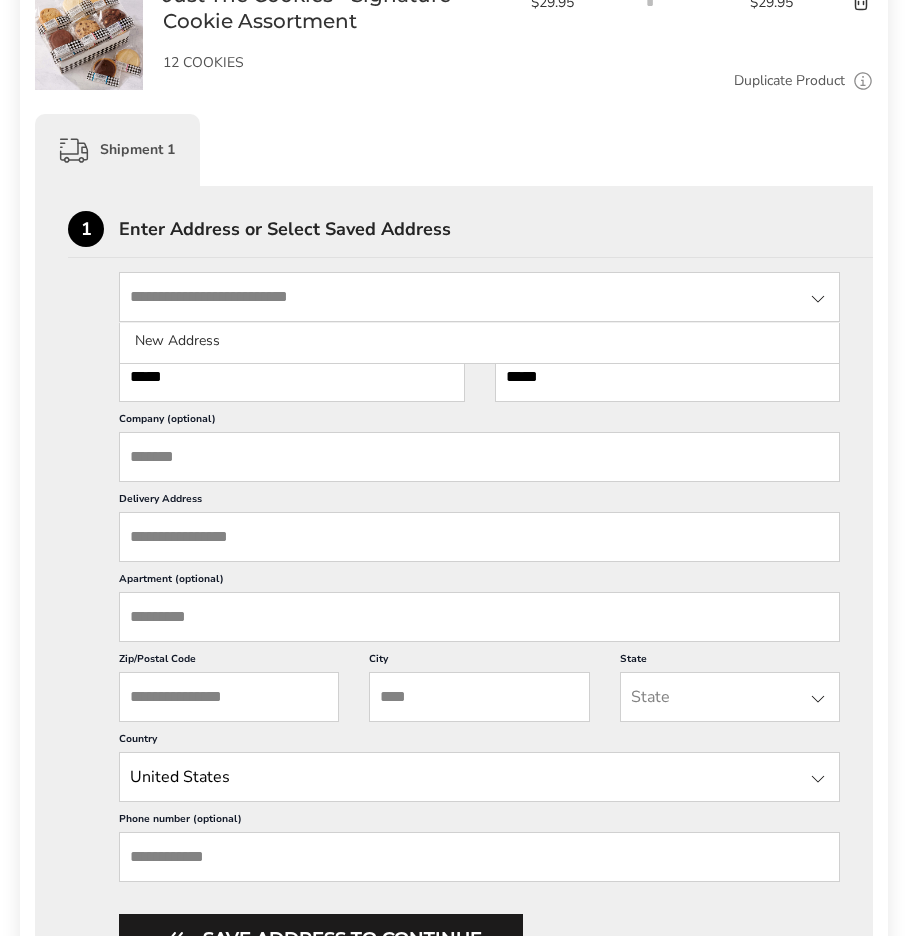 click at bounding box center (818, 299) 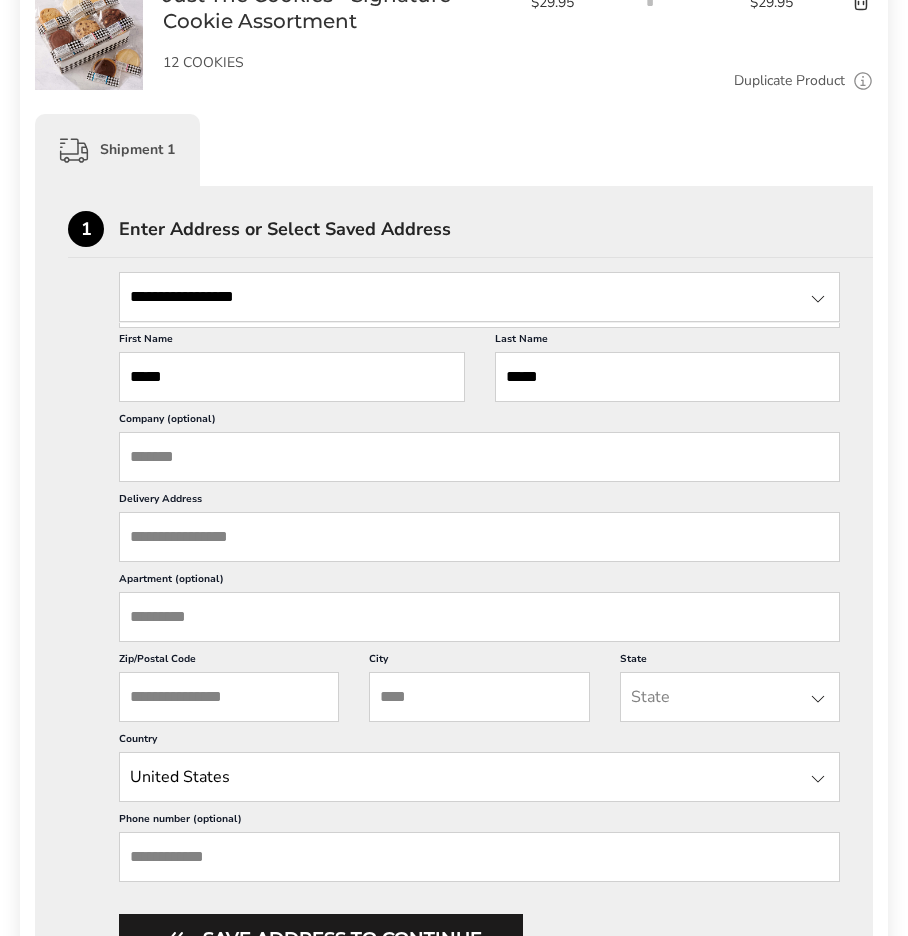 type on "**********" 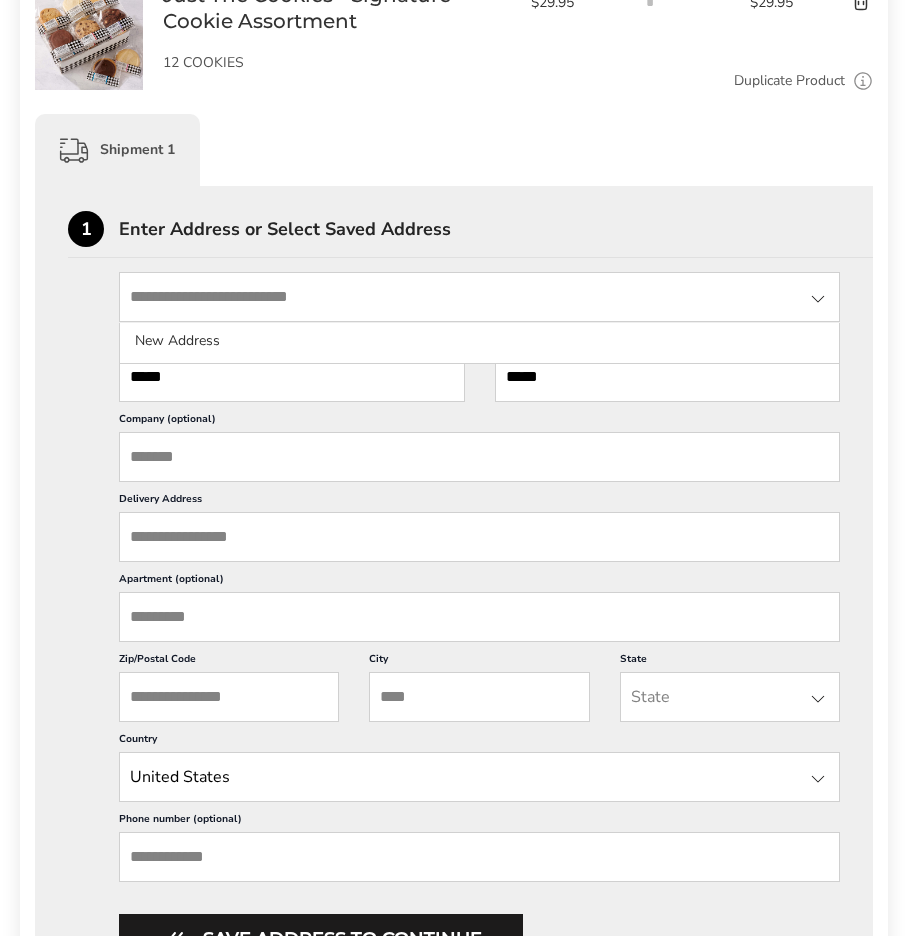 click at bounding box center [818, 299] 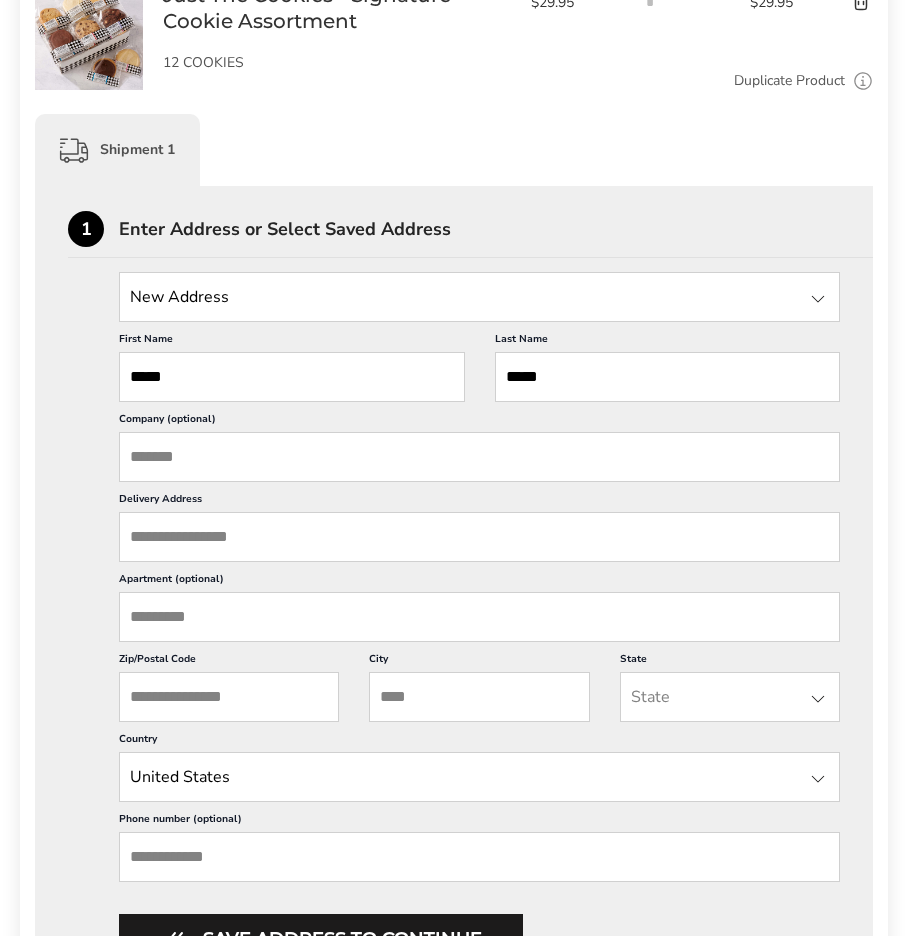 click on "Delivery Address" at bounding box center (479, 537) 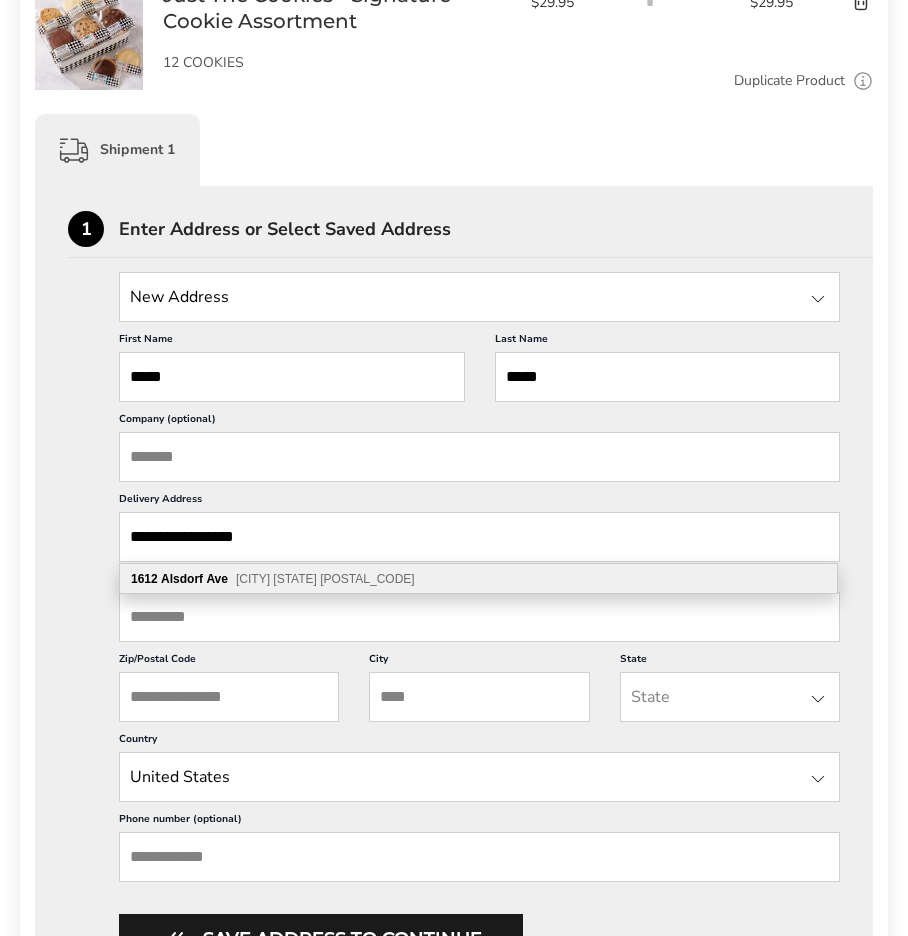 click on "1612   Alsdorf   Ave Rochester MI 48309" at bounding box center (478, 579) 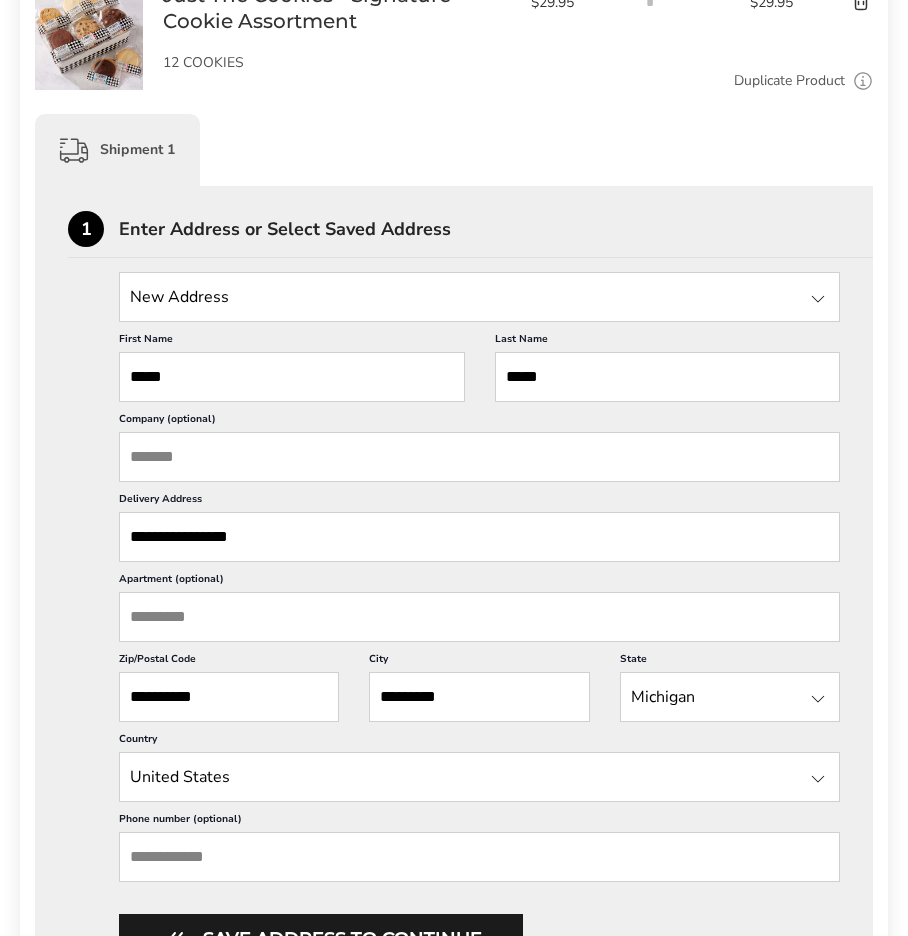 click on "*********" at bounding box center [479, 697] 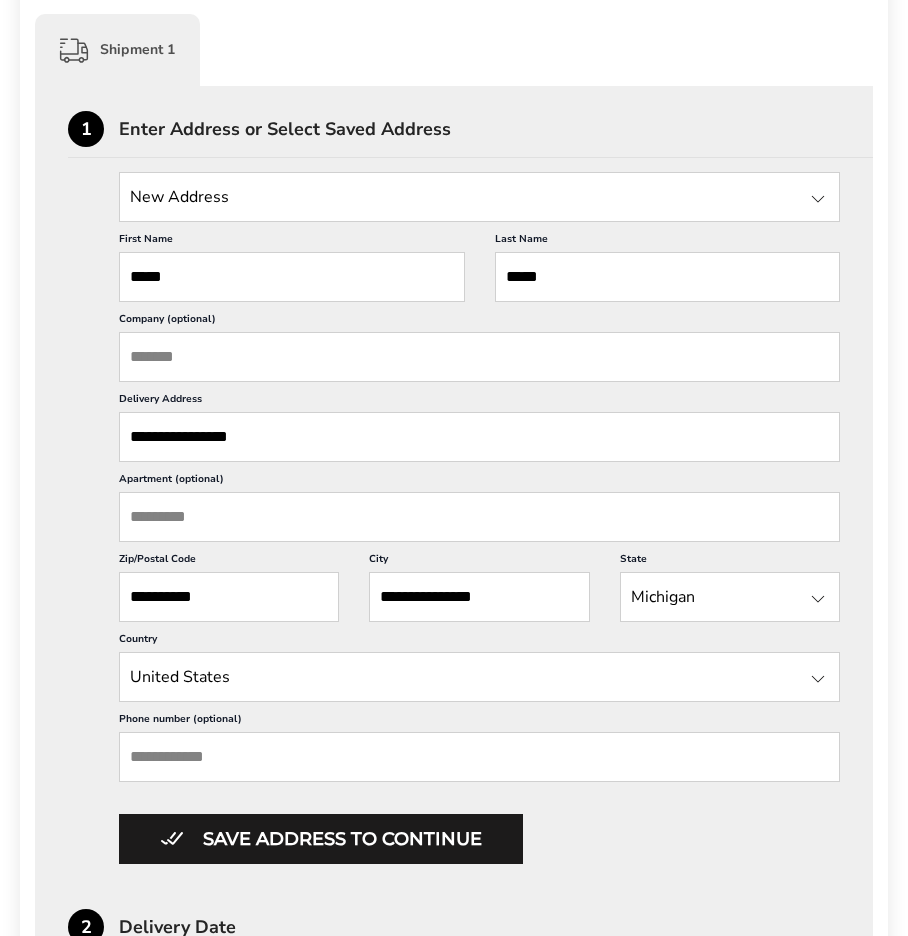 scroll, scrollTop: 600, scrollLeft: 0, axis: vertical 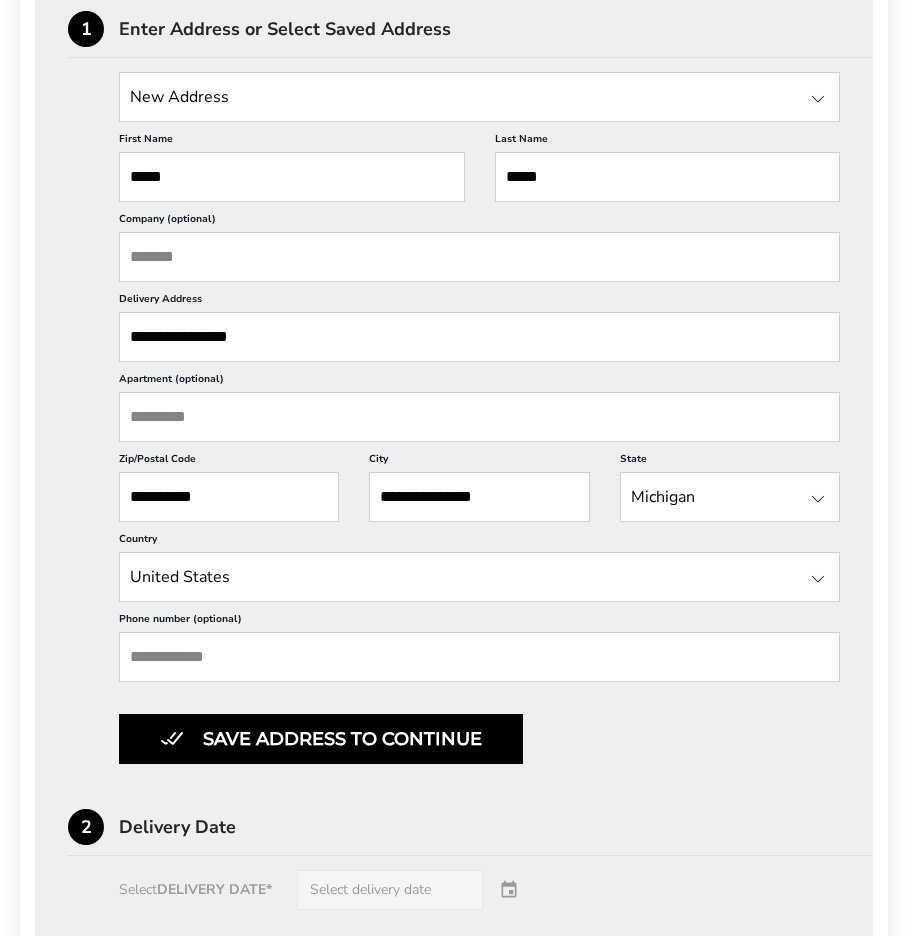 type on "**********" 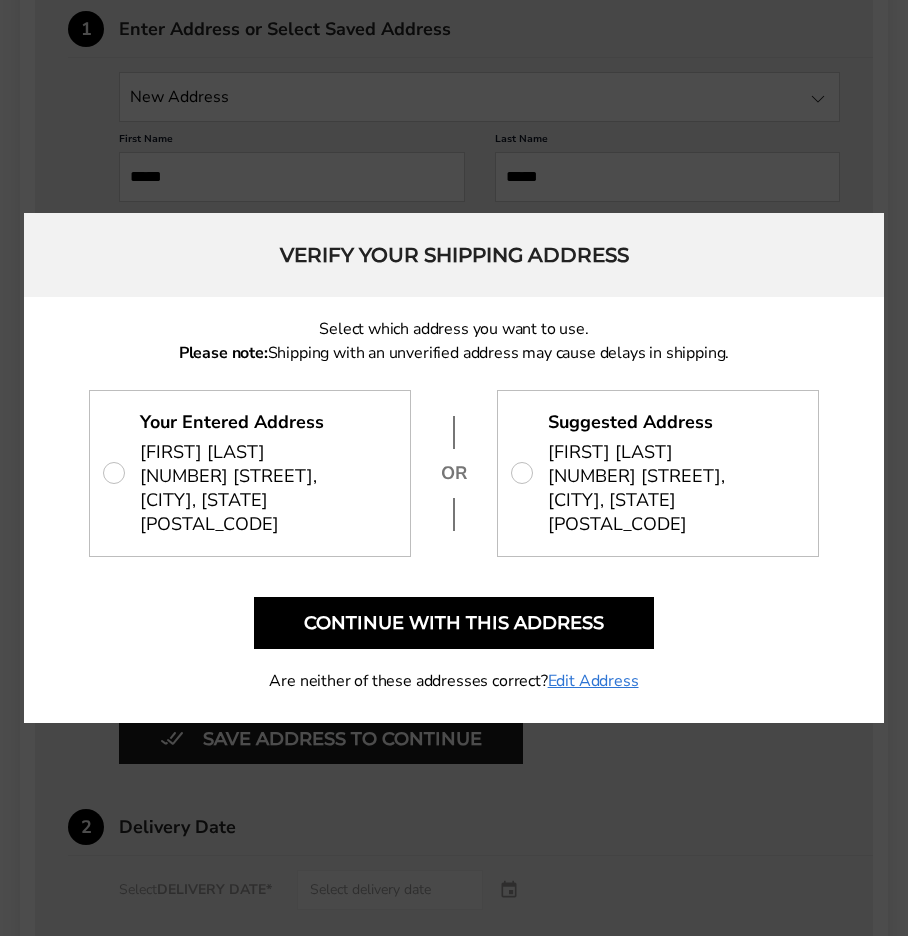 click on "Your Entered Address Kelly Tyler 1612 Alsdorf Ave,   Rochester Hills, MI 48309-4219" at bounding box center (250, 473) 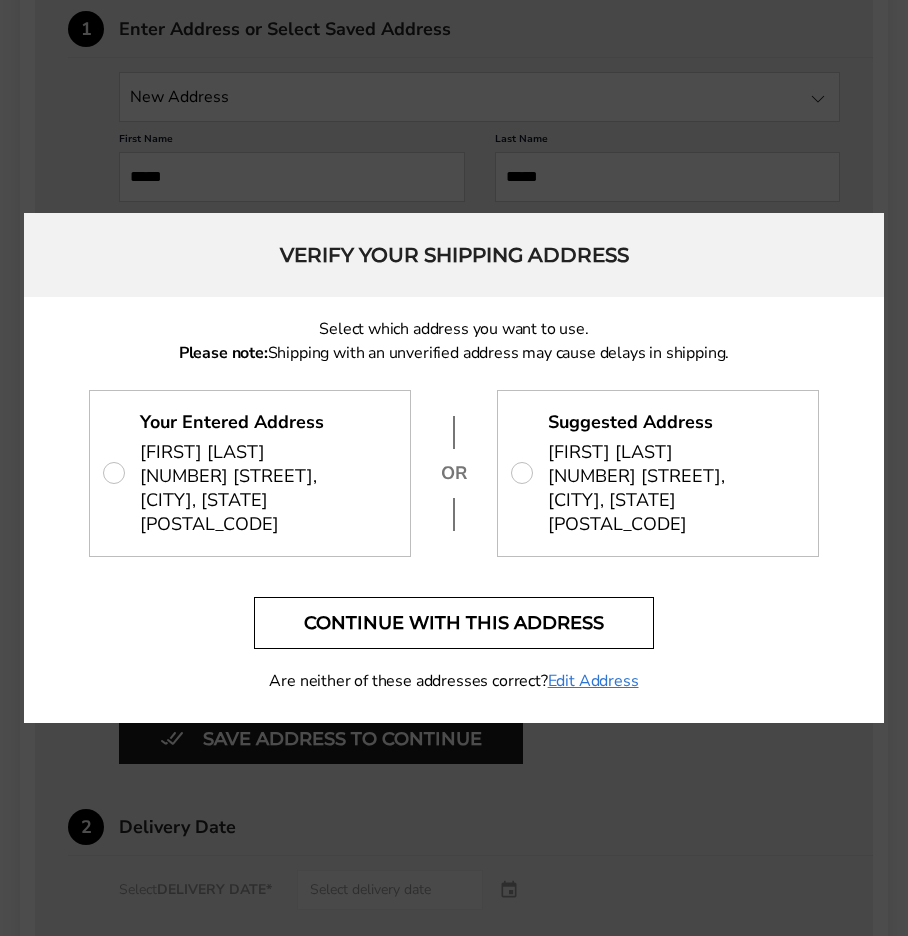 click on "Continue with this address" at bounding box center [454, 623] 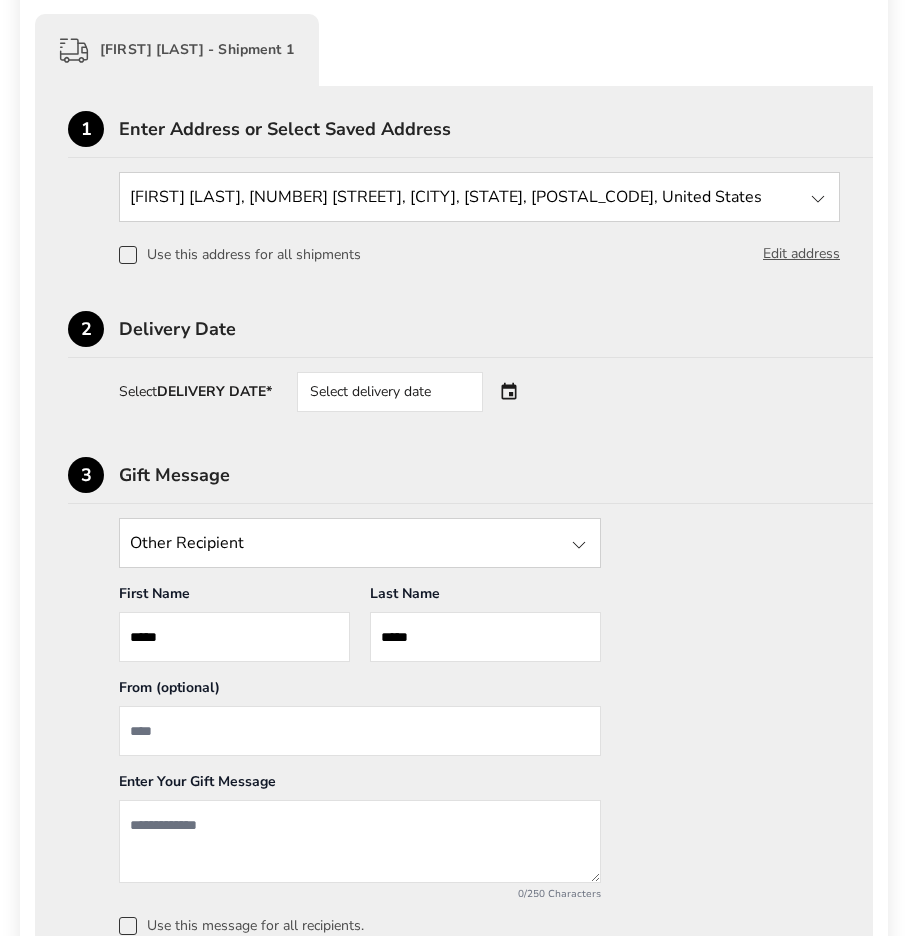 scroll, scrollTop: 600, scrollLeft: 0, axis: vertical 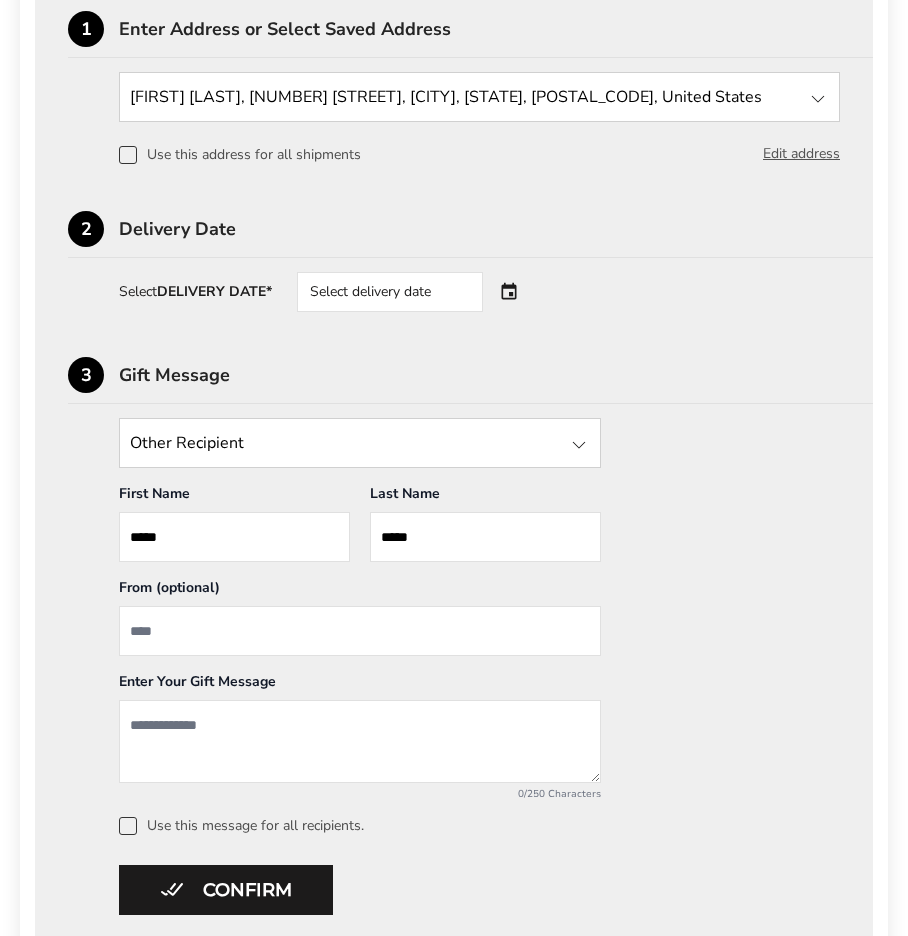 click on "Select delivery date" at bounding box center (418, 292) 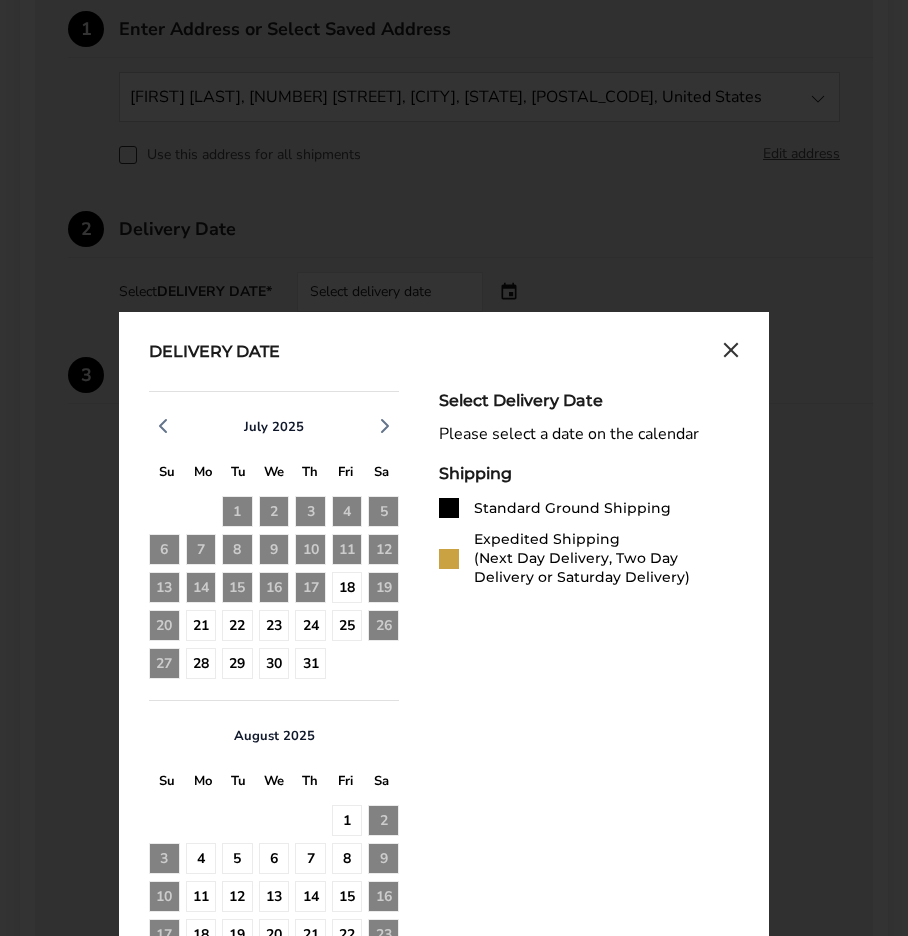scroll, scrollTop: 800, scrollLeft: 0, axis: vertical 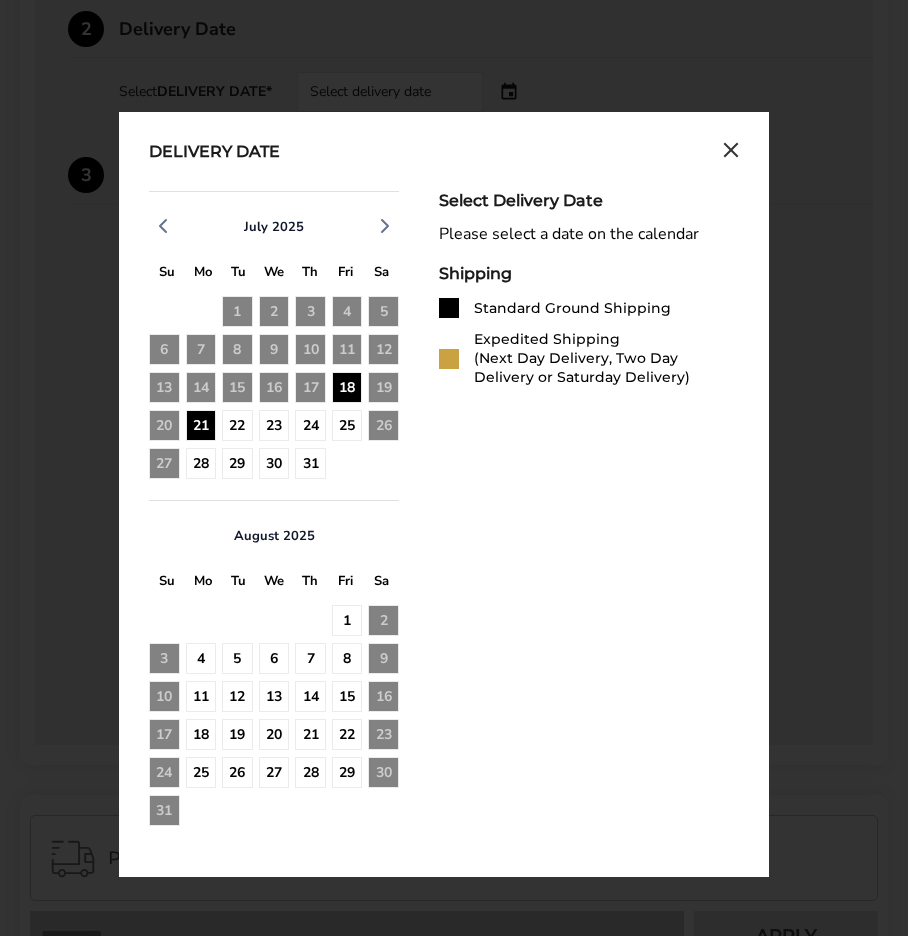 click on "18" 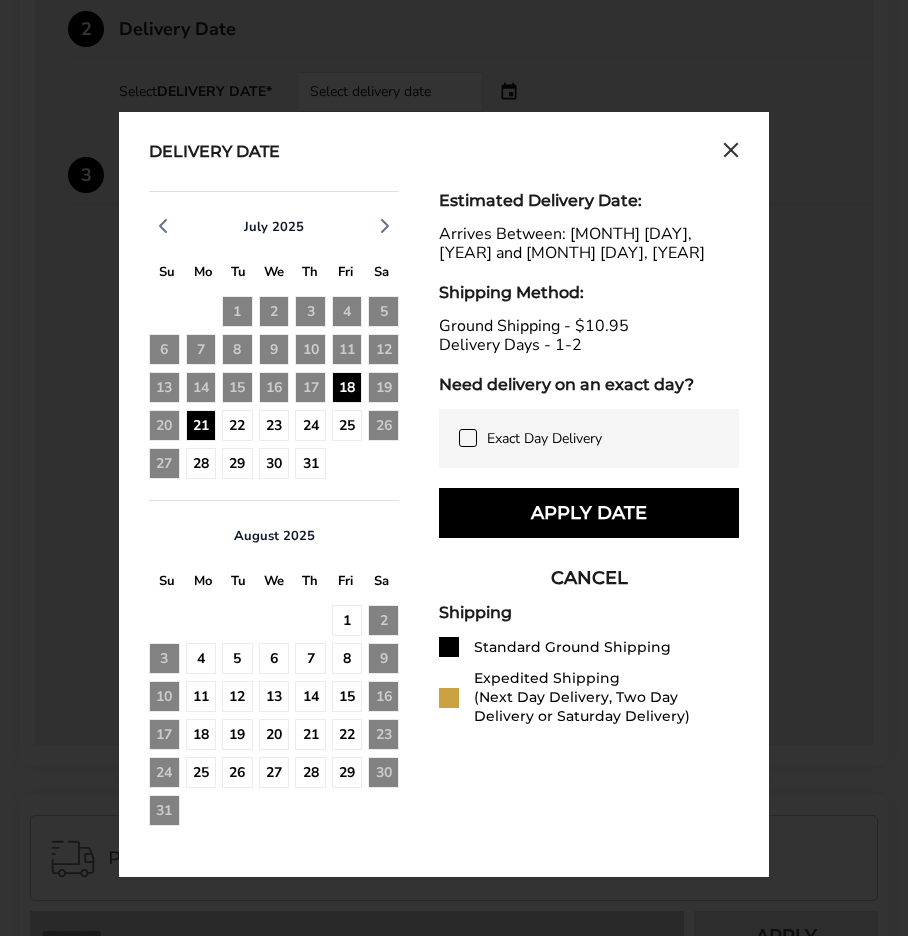 click on "Apply Date" at bounding box center [589, 513] 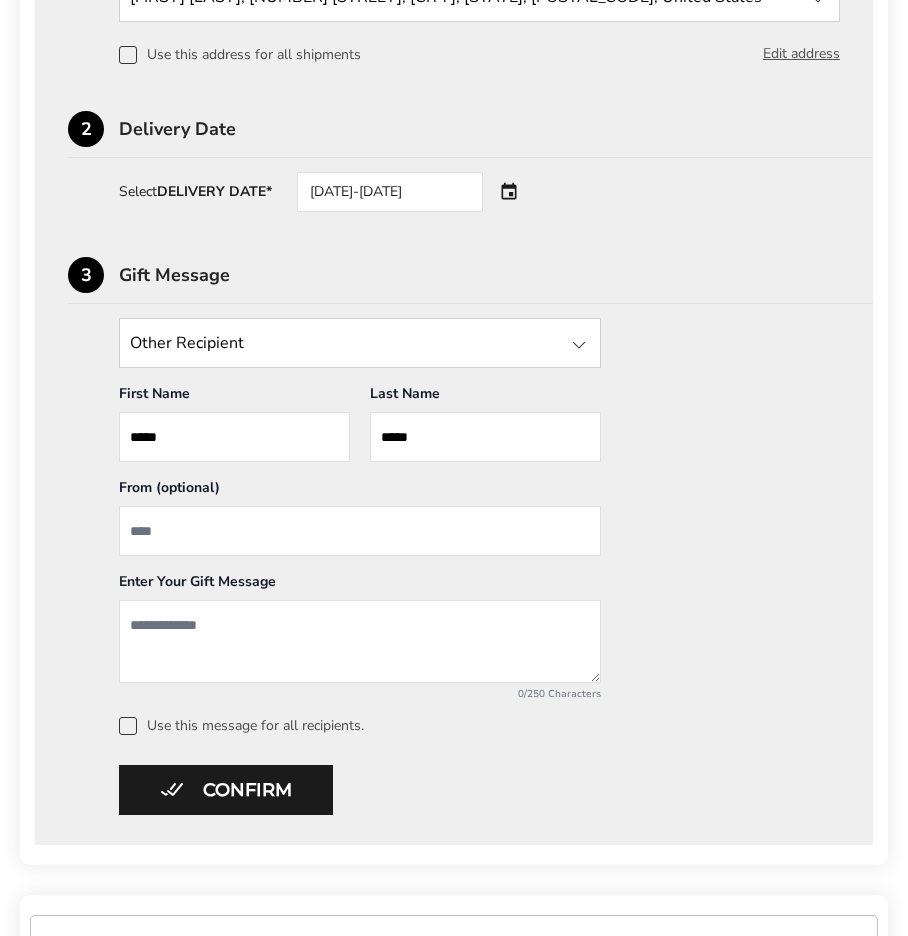 scroll, scrollTop: 600, scrollLeft: 0, axis: vertical 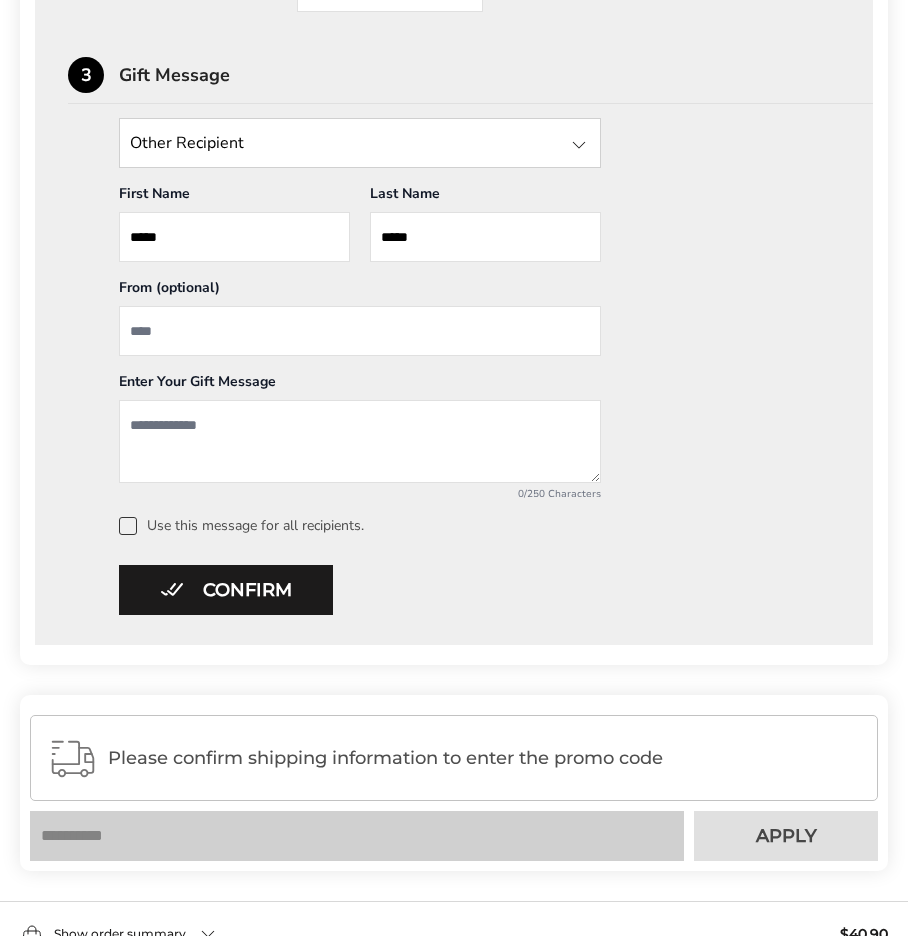 click at bounding box center (360, 331) 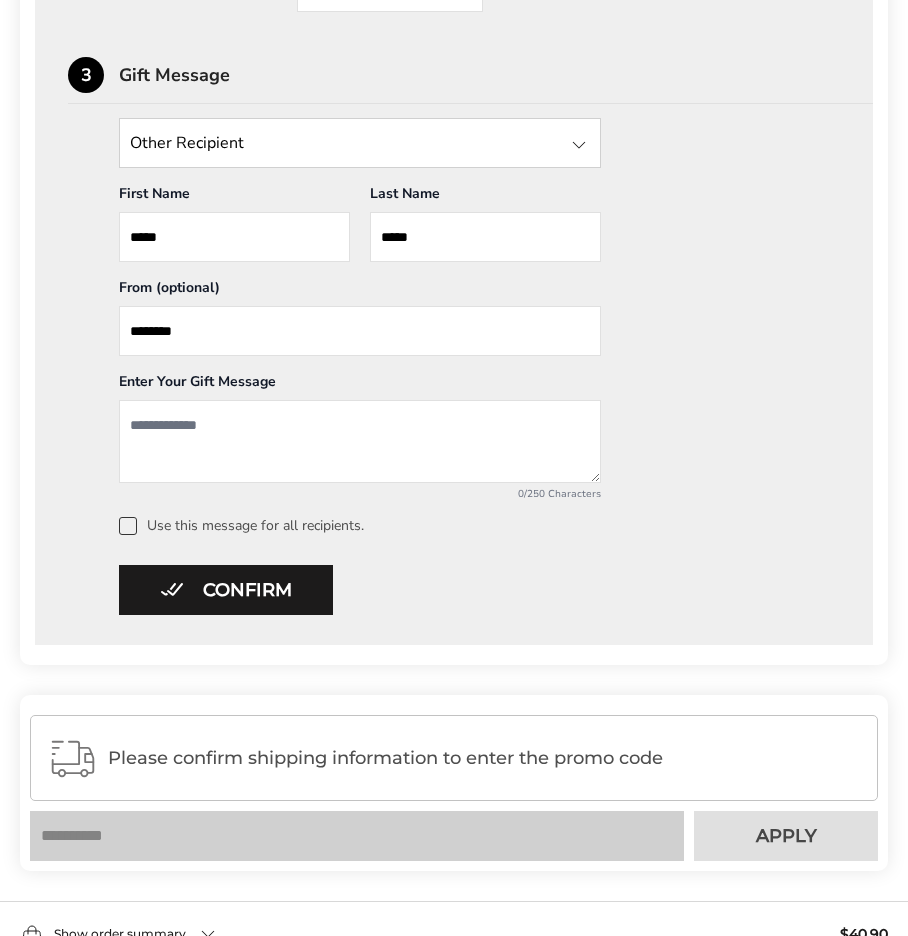 type on "********" 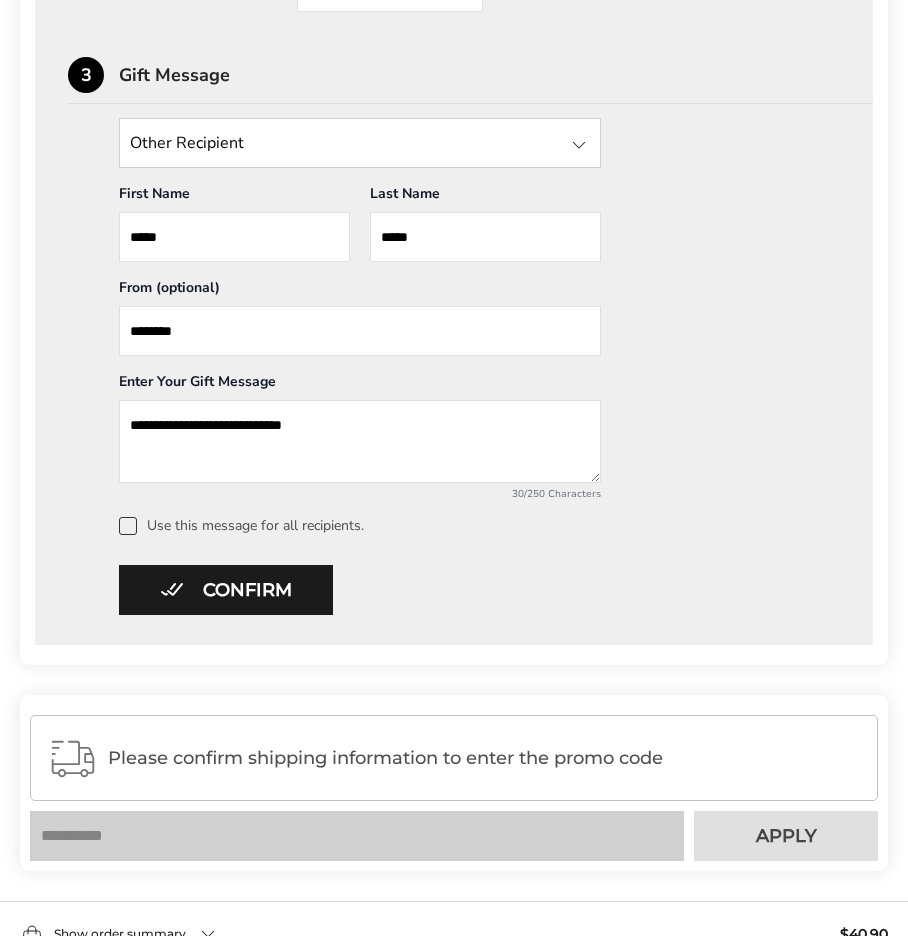 click on "**********" at bounding box center (360, 441) 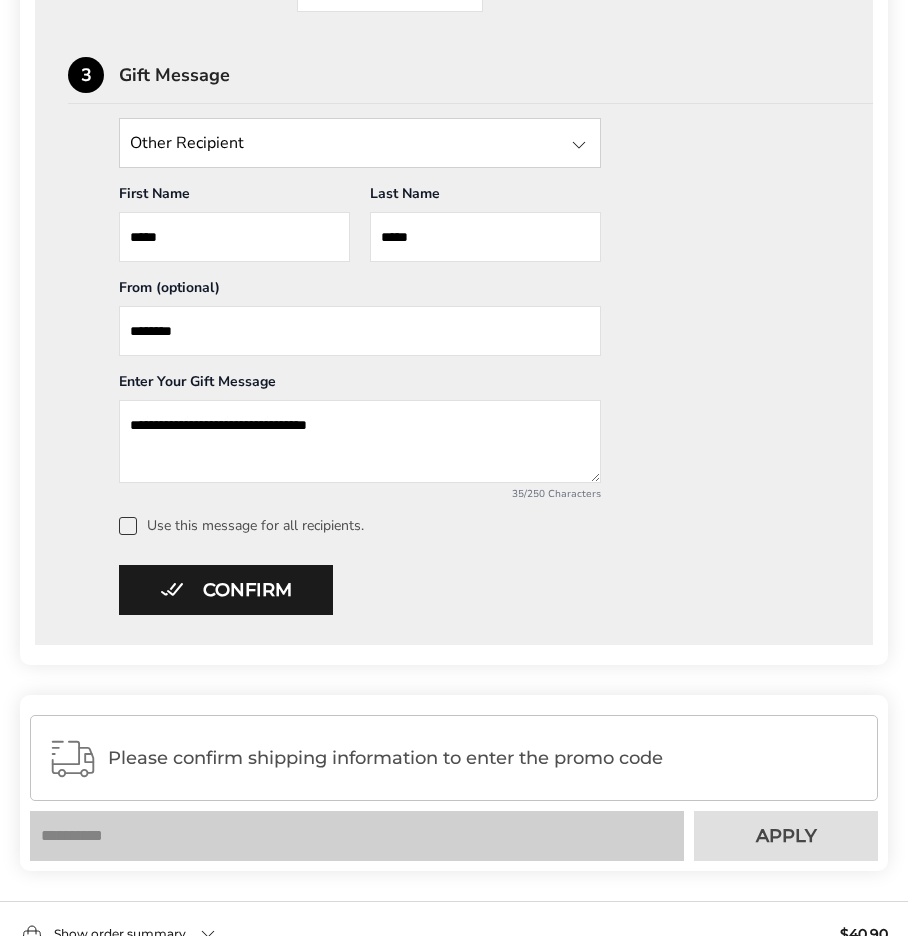 scroll, scrollTop: 1135, scrollLeft: 0, axis: vertical 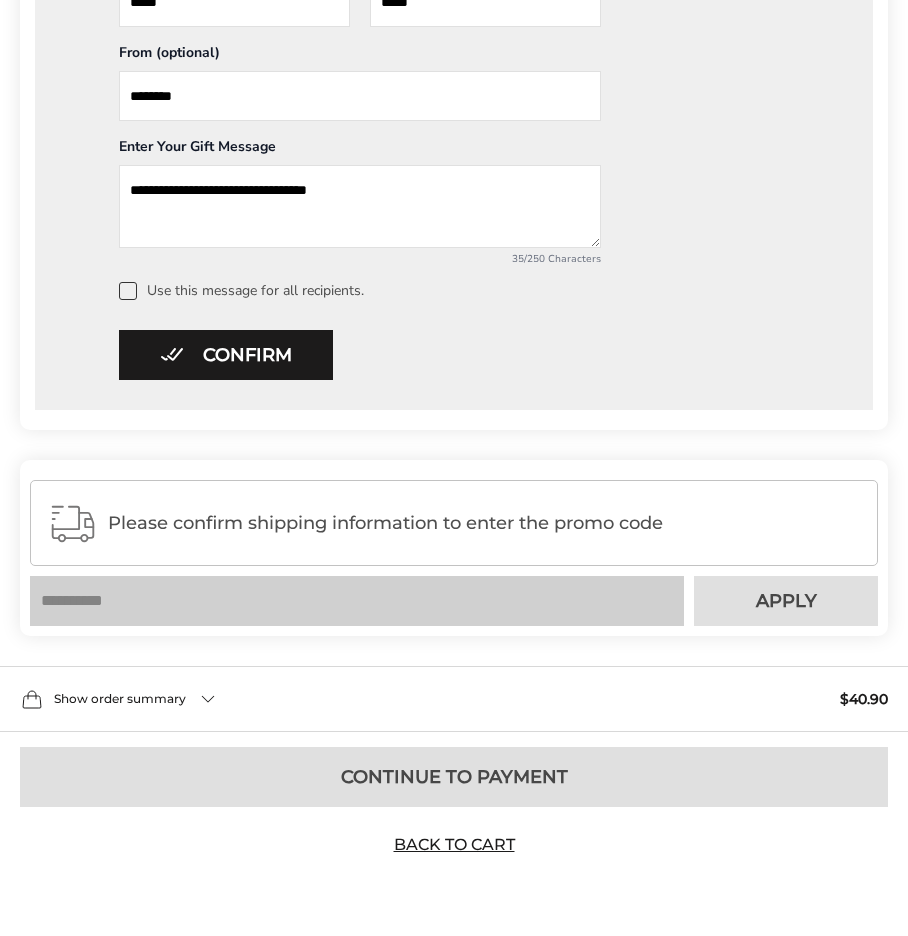 type on "**********" 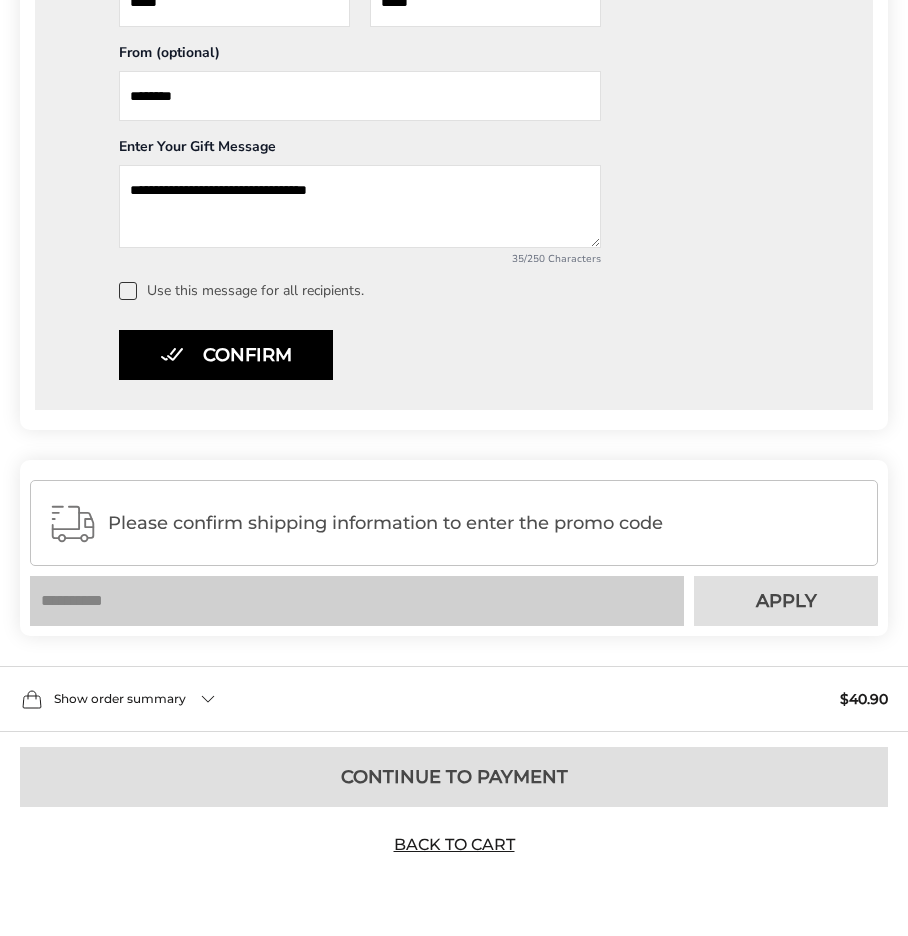 click on "Confirm" at bounding box center (226, 355) 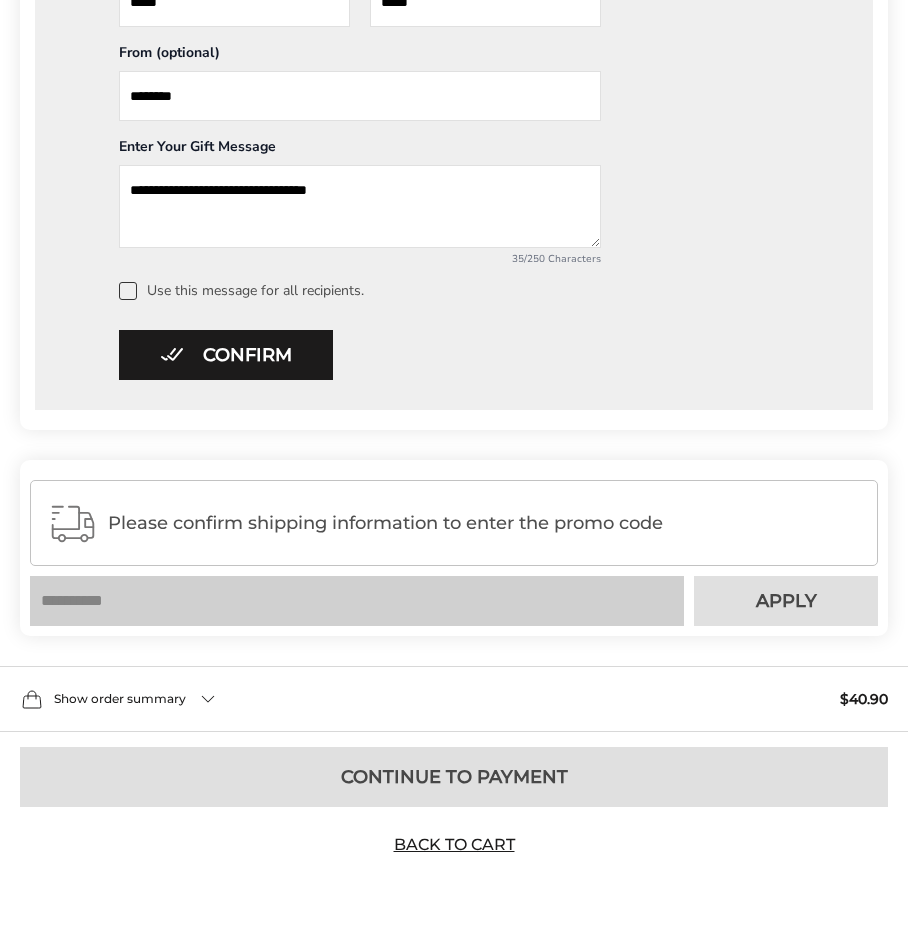 scroll, scrollTop: 138, scrollLeft: 0, axis: vertical 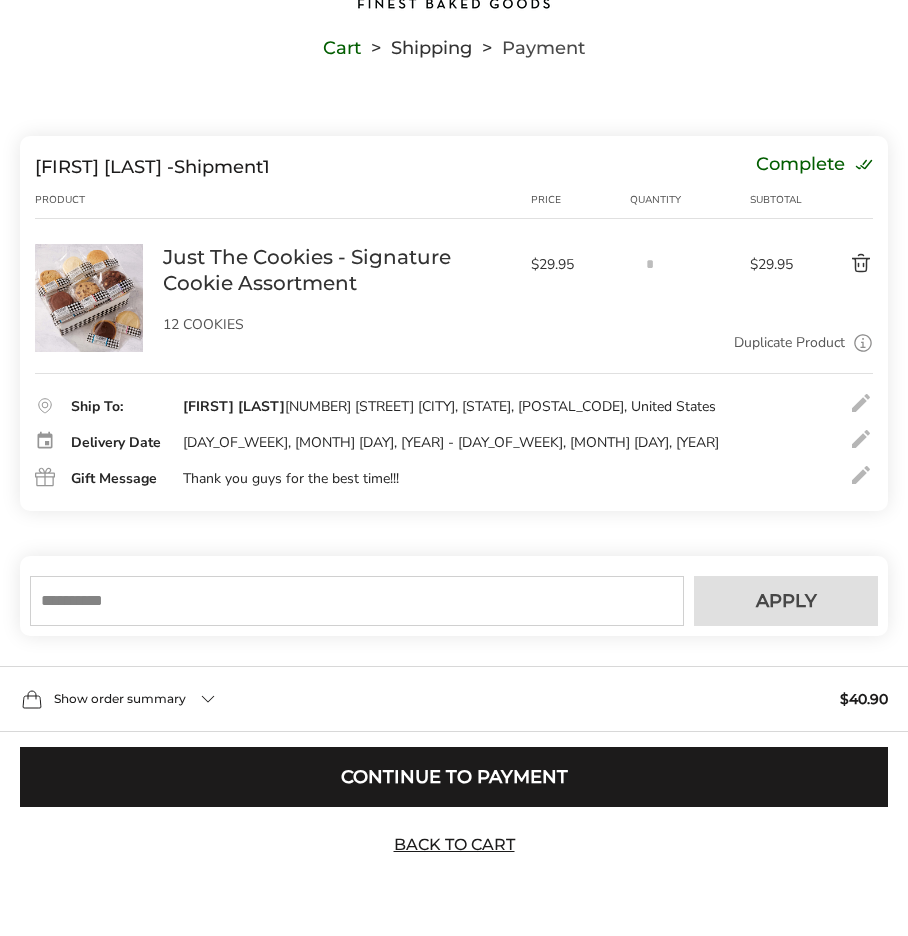 click at bounding box center (357, 601) 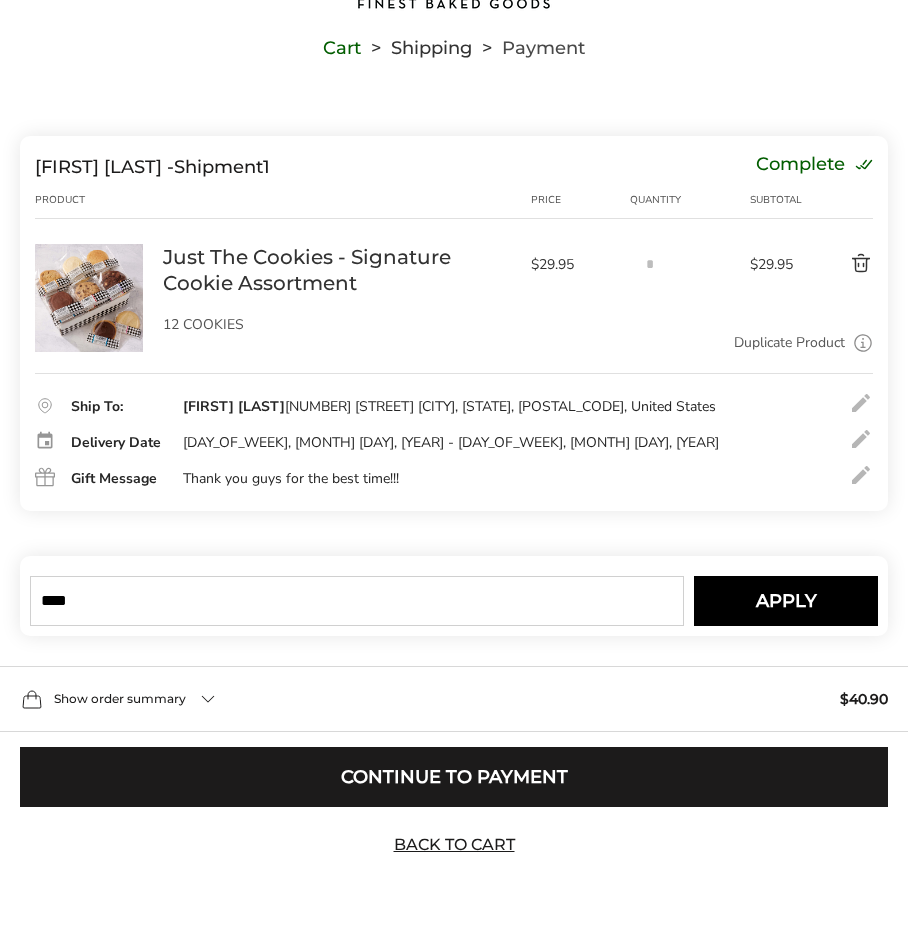 type on "****" 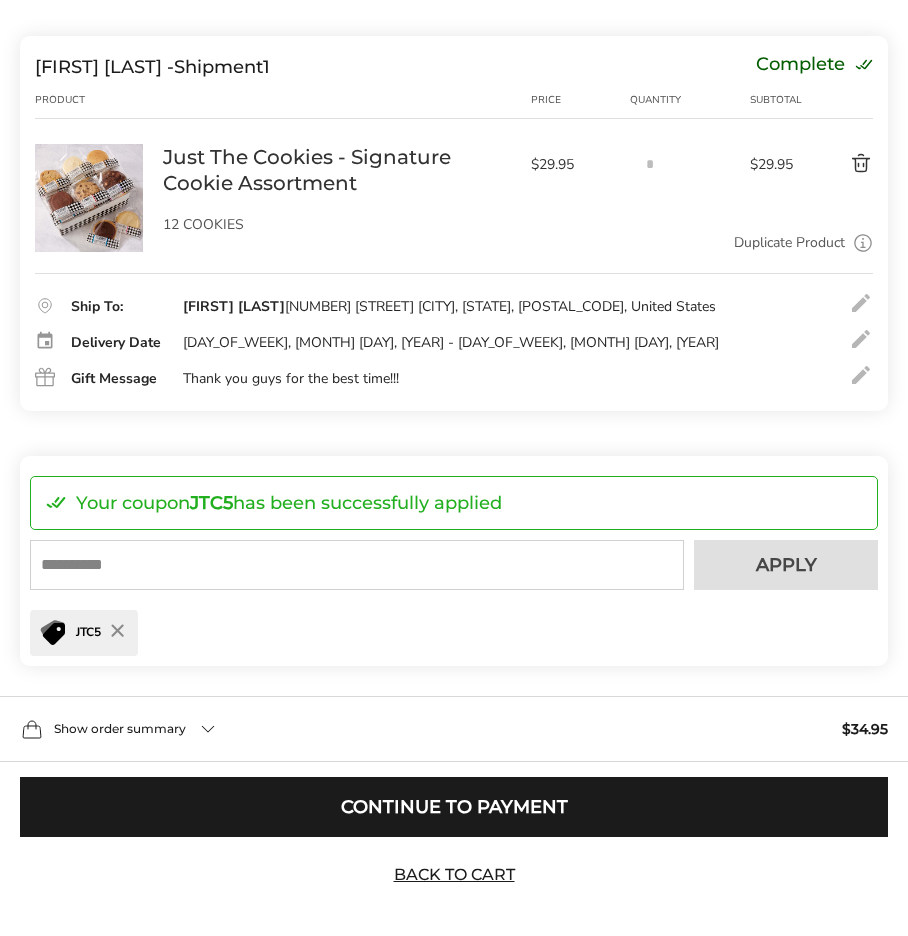 scroll, scrollTop: 268, scrollLeft: 0, axis: vertical 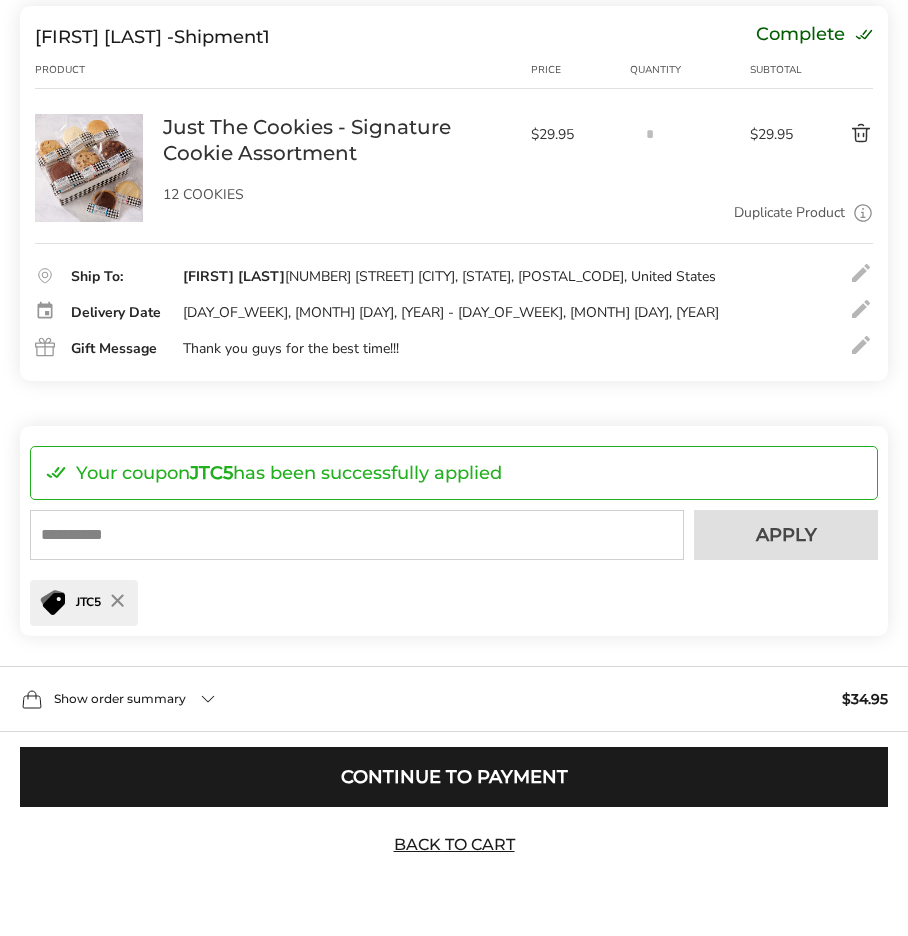 click on "Show order summary $34.95" at bounding box center [454, 699] 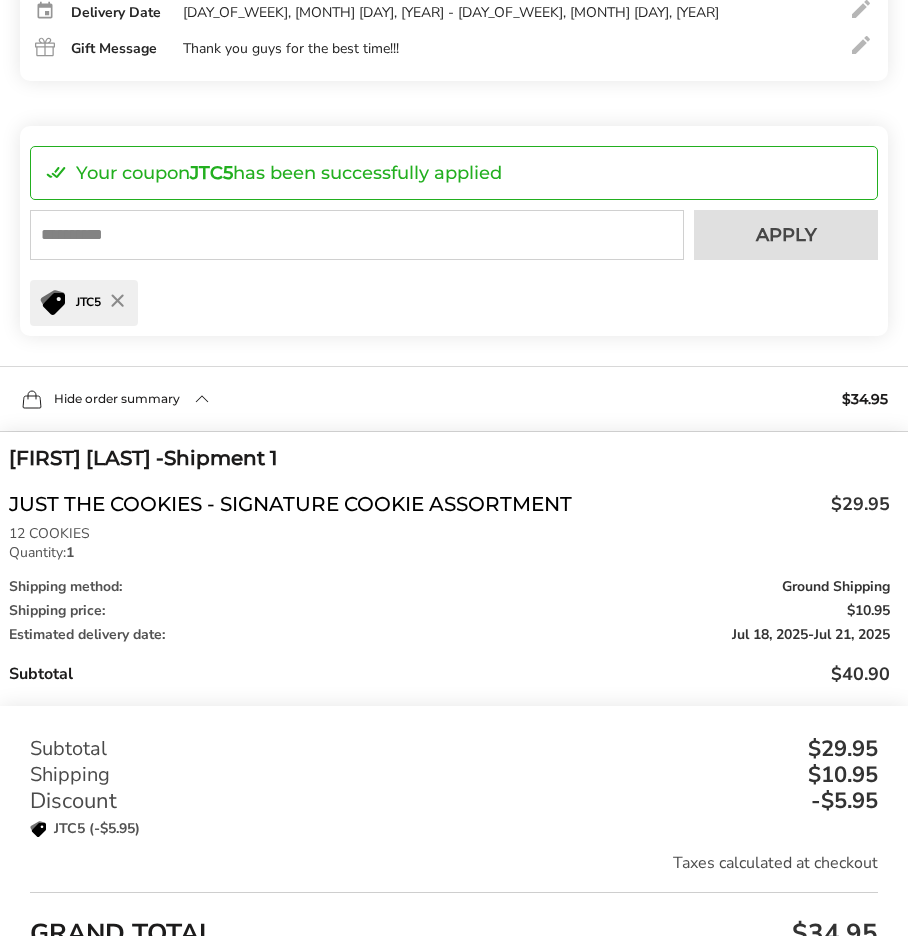 scroll, scrollTop: 823, scrollLeft: 0, axis: vertical 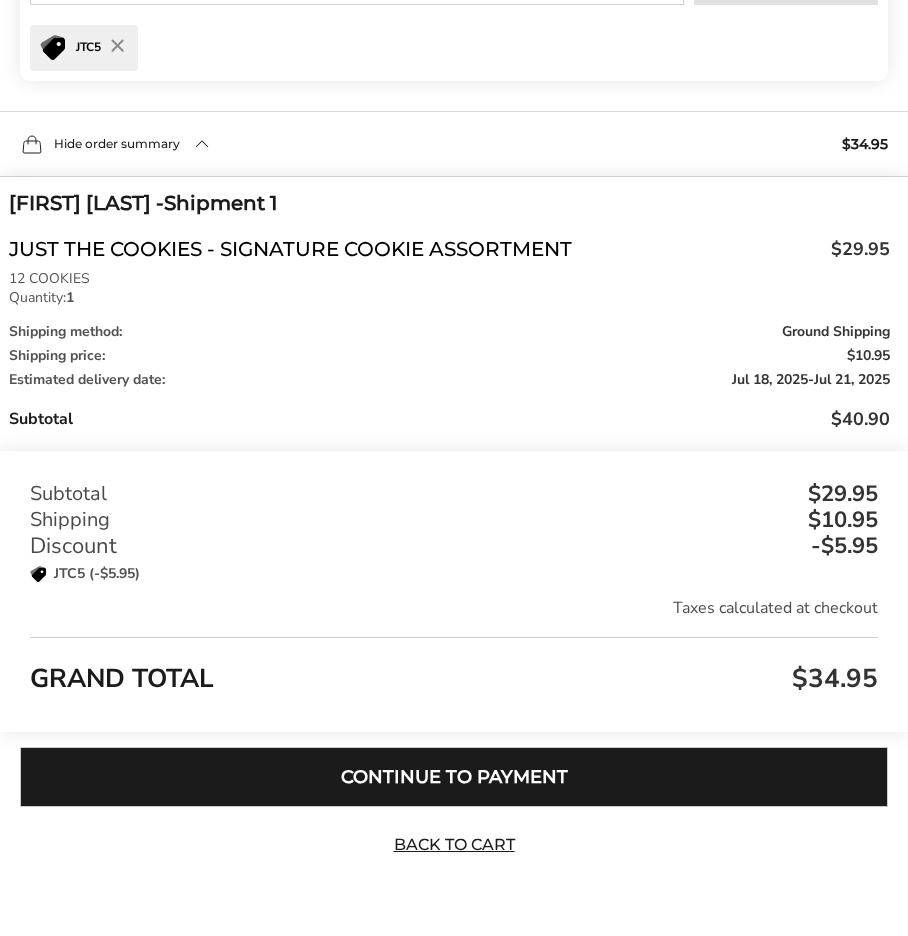 click on "Continue to Payment" at bounding box center [454, 777] 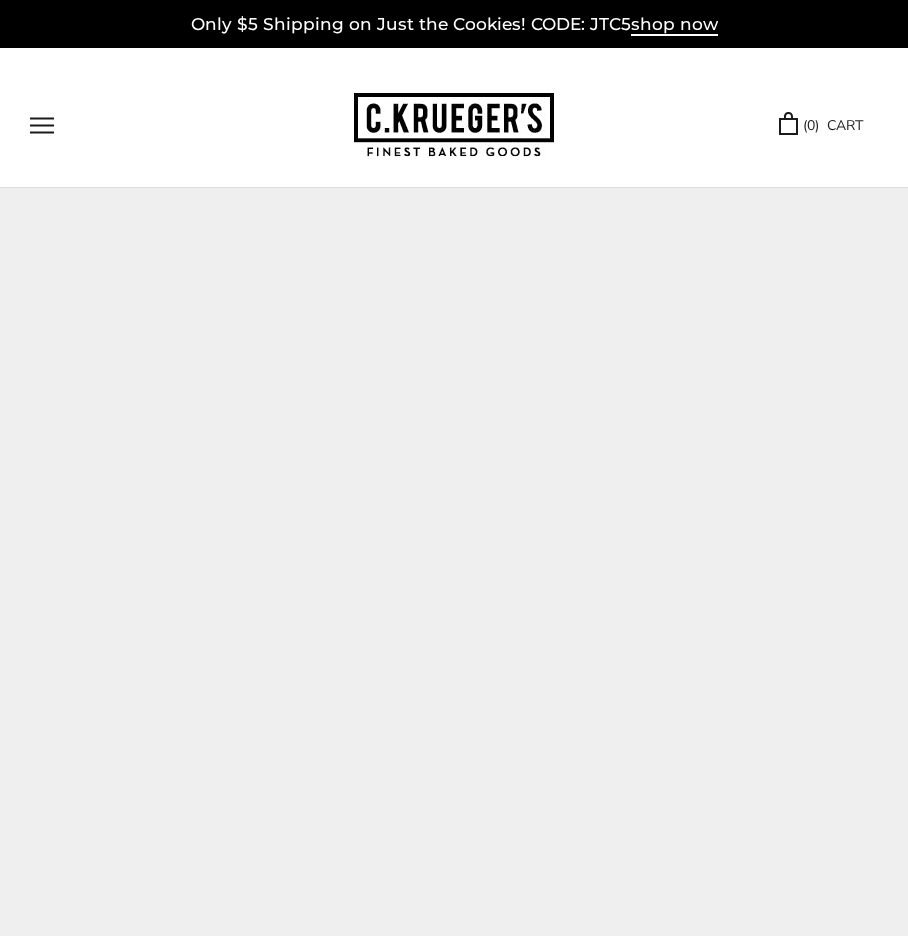 scroll, scrollTop: 0, scrollLeft: 0, axis: both 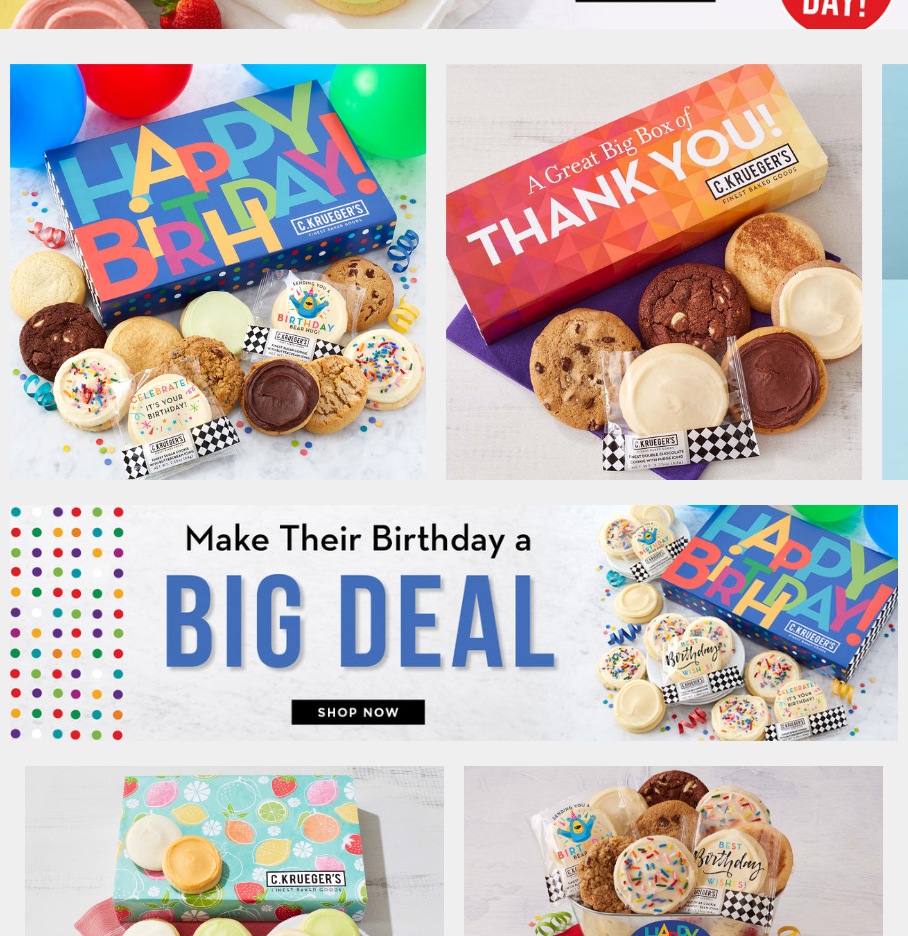 click at bounding box center (654, 272) 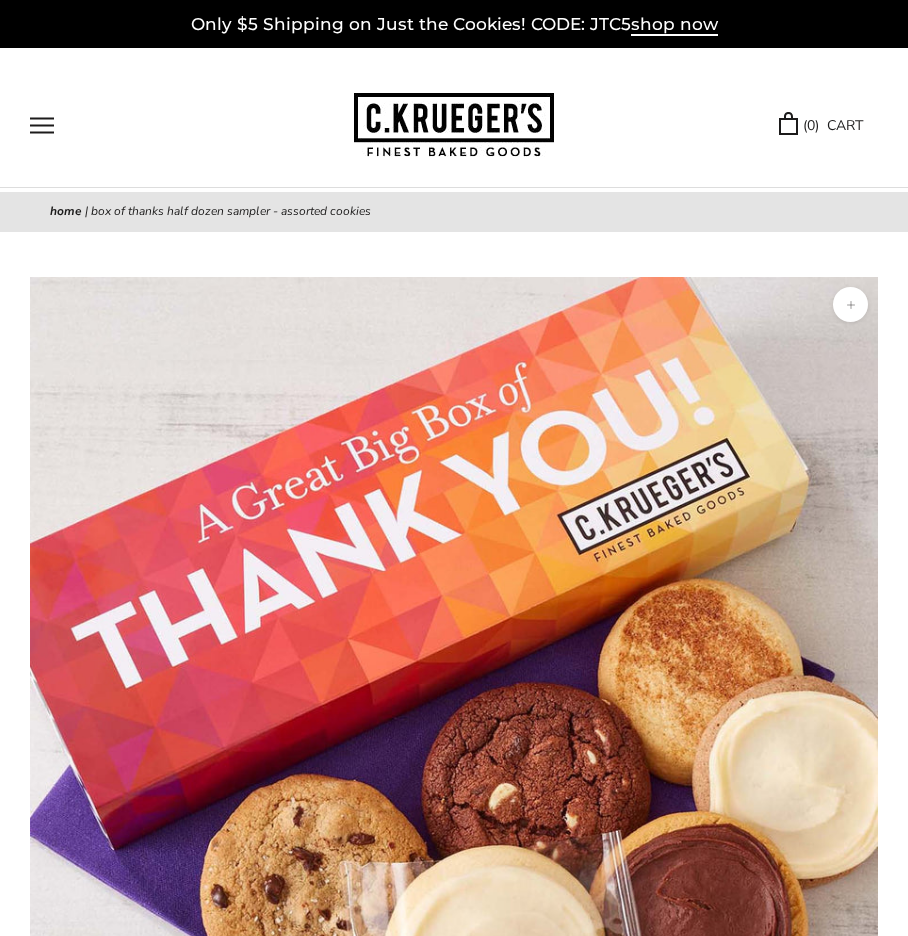 scroll, scrollTop: 0, scrollLeft: 0, axis: both 